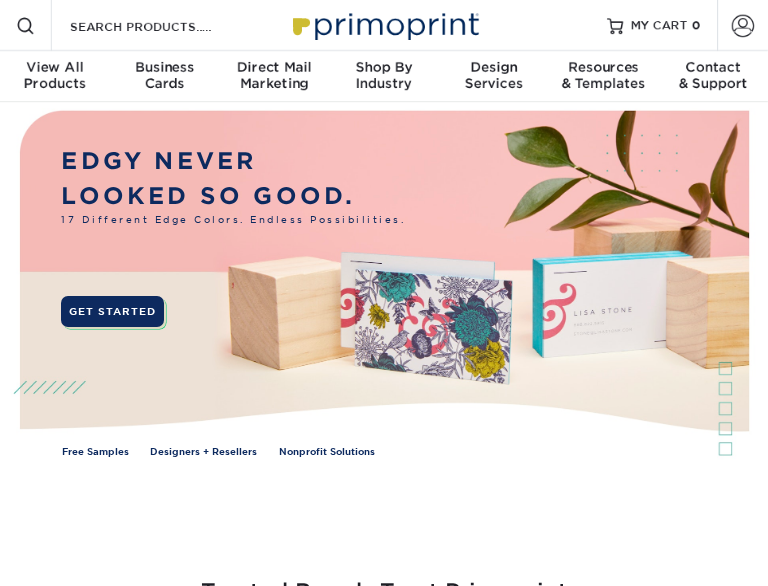 scroll, scrollTop: 0, scrollLeft: 0, axis: both 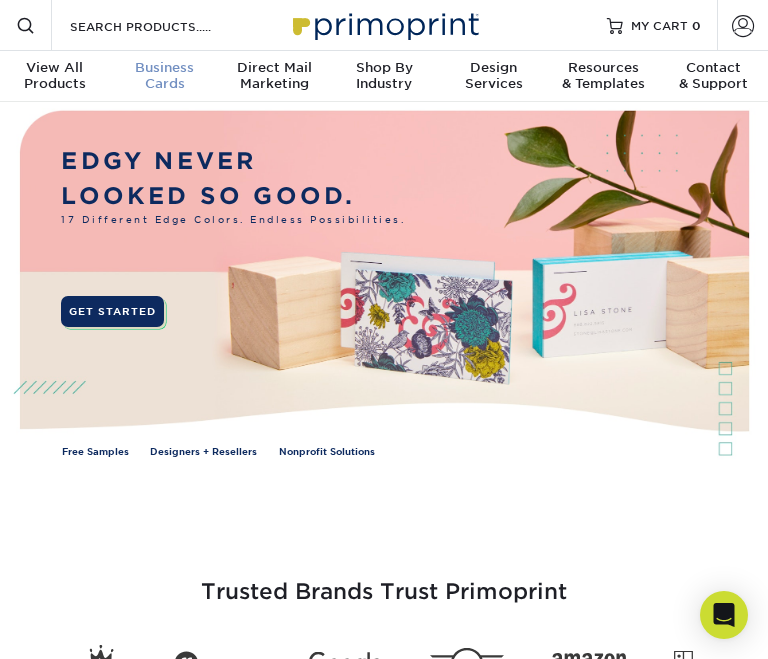 click on "Business" at bounding box center (165, 68) 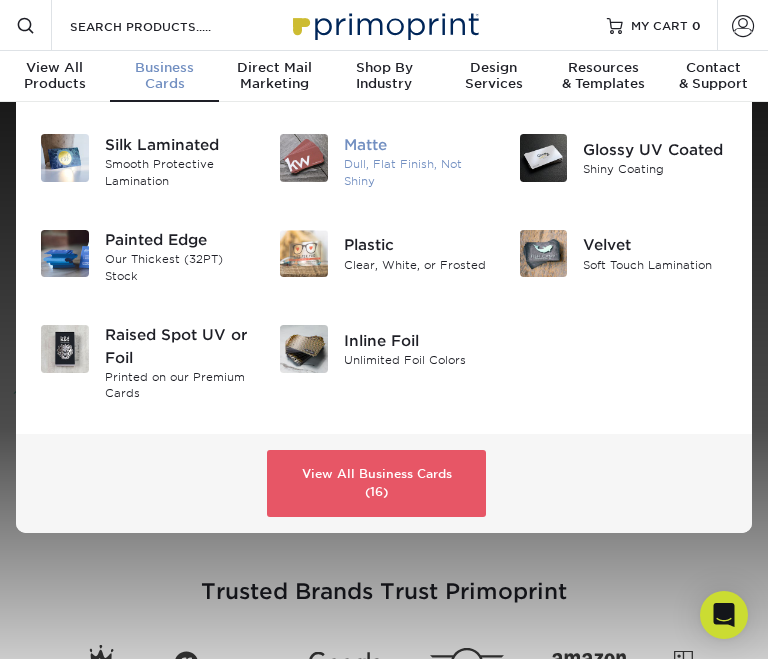 click on "Dull, Flat Finish, Not Shiny" at bounding box center [416, 172] 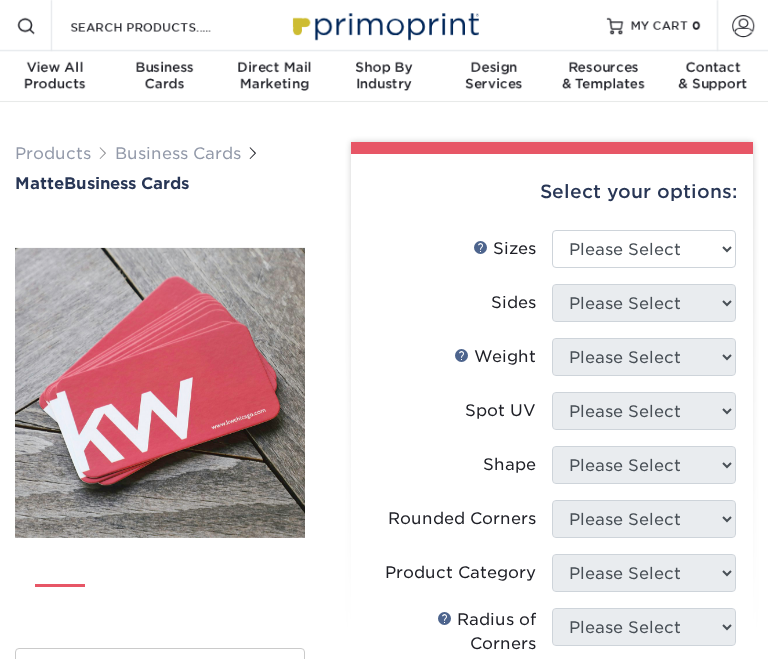 scroll, scrollTop: 0, scrollLeft: 0, axis: both 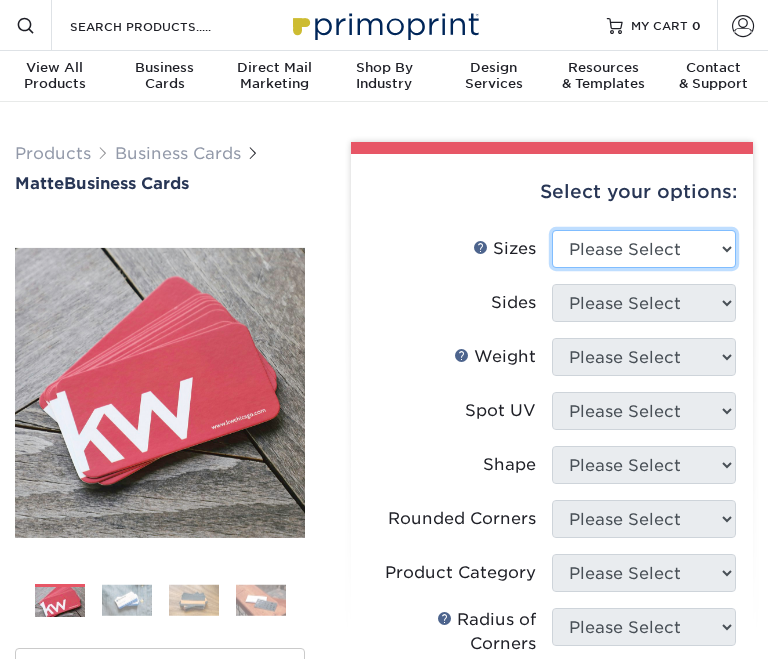 click on "Please Select
1.5" x 3.5"  - Mini
1.75" x 3.5" - Mini
2" x 2" - Square
2" x 3" - Mini
2" x 3.5" - Standard
2" x 7" - Foldover Card
2.125" x 3.375" - European
2.5" x 2.5" - Square 3.5" x 4" - Foldover Card" at bounding box center [644, 249] 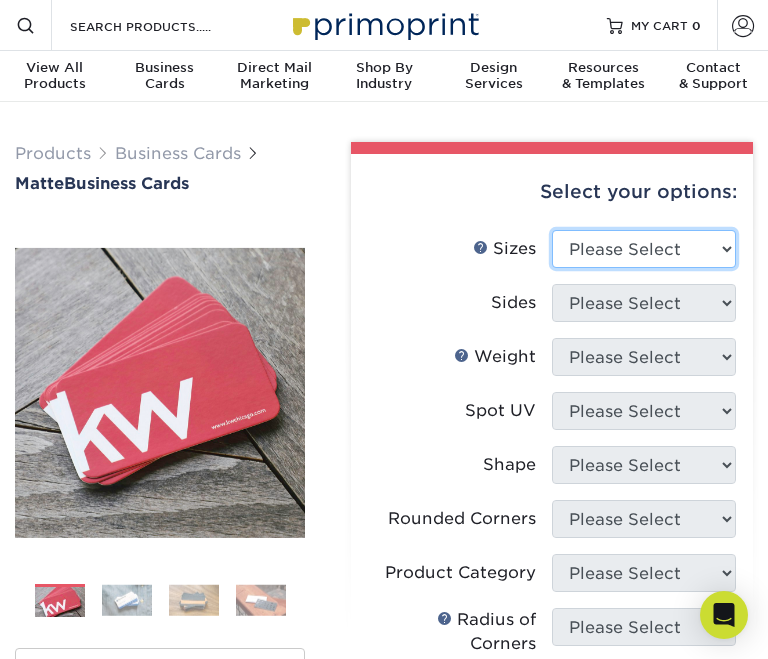 select on "2.00x3.50" 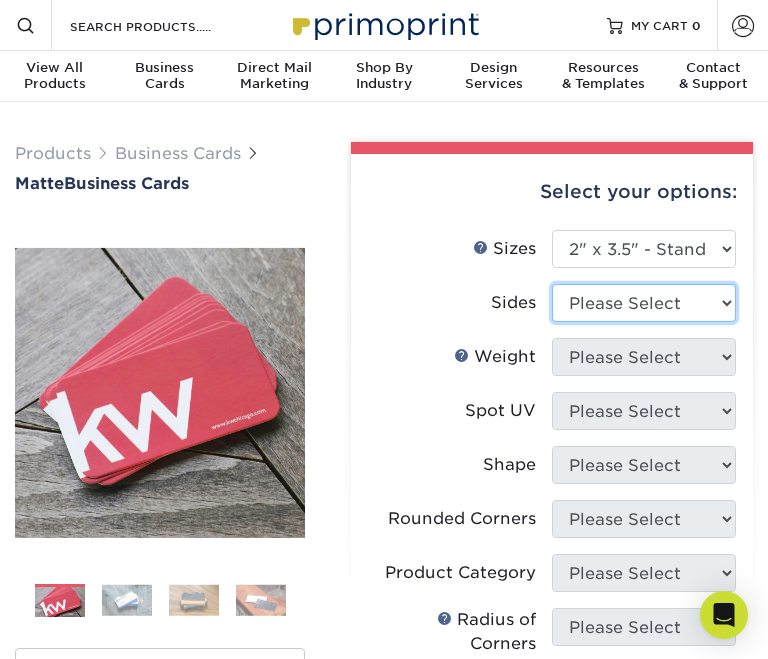click on "Please Select Print Both Sides Print Front Only" at bounding box center (644, 303) 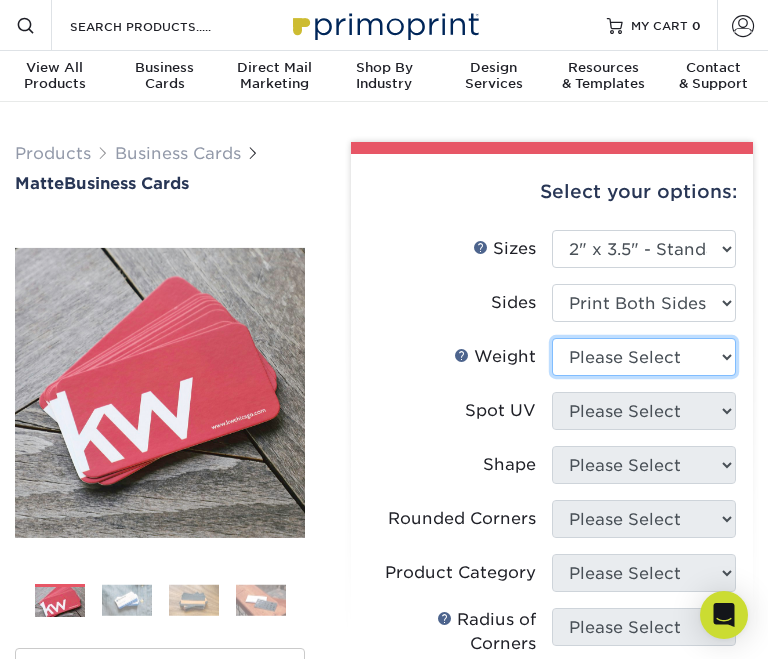 click on "Please Select 16PT 14PT" at bounding box center (644, 357) 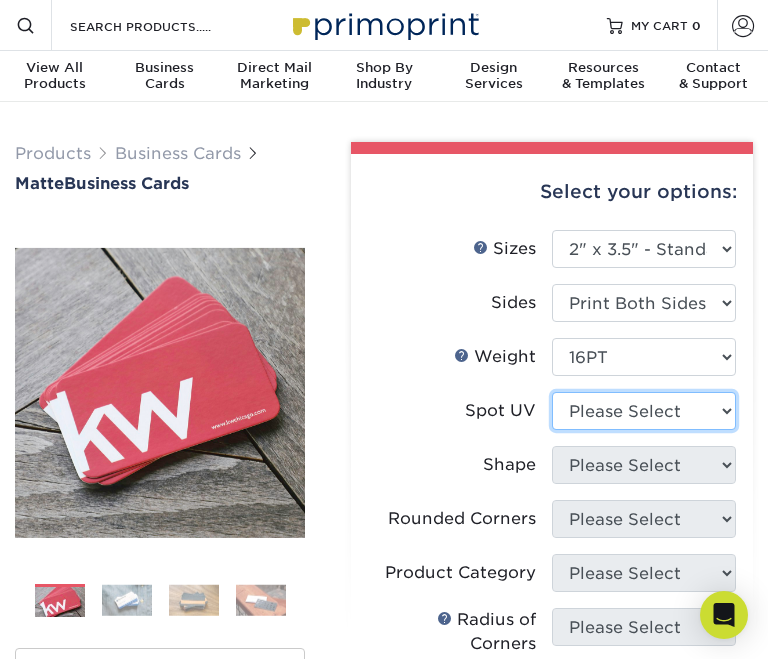 click on "Please Select No Spot UV Front and Back (Both Sides) Front Only Back Only" at bounding box center [644, 411] 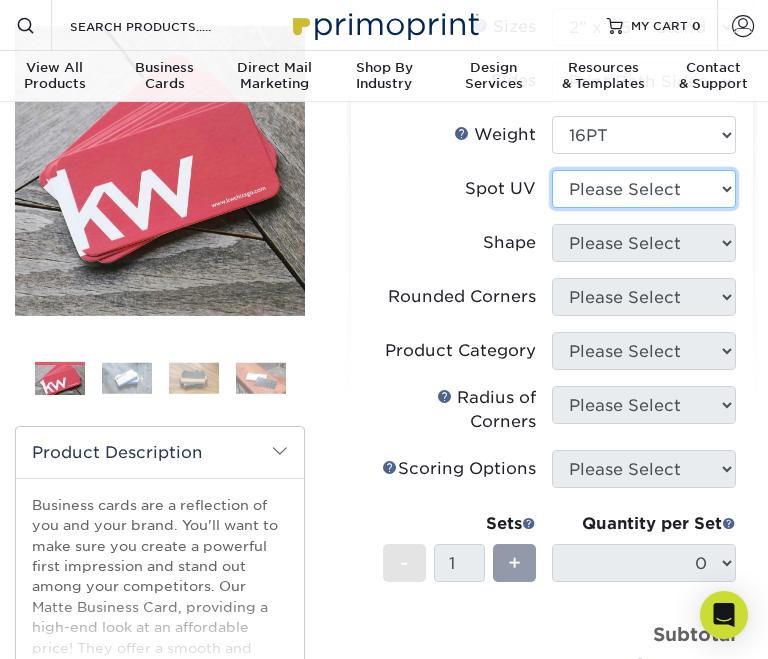 scroll, scrollTop: 234, scrollLeft: 0, axis: vertical 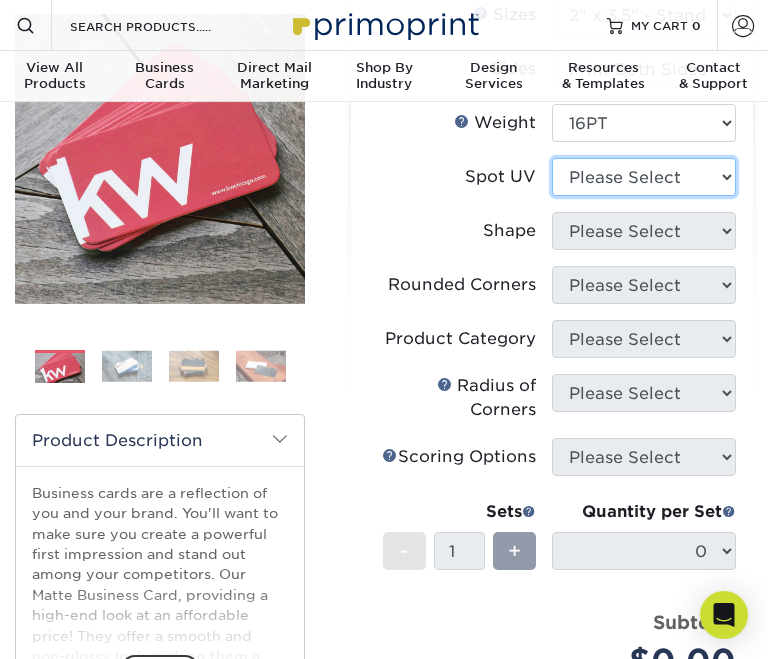 click on "Please Select No Spot UV Front and Back (Both Sides) Front Only Back Only" at bounding box center (644, 177) 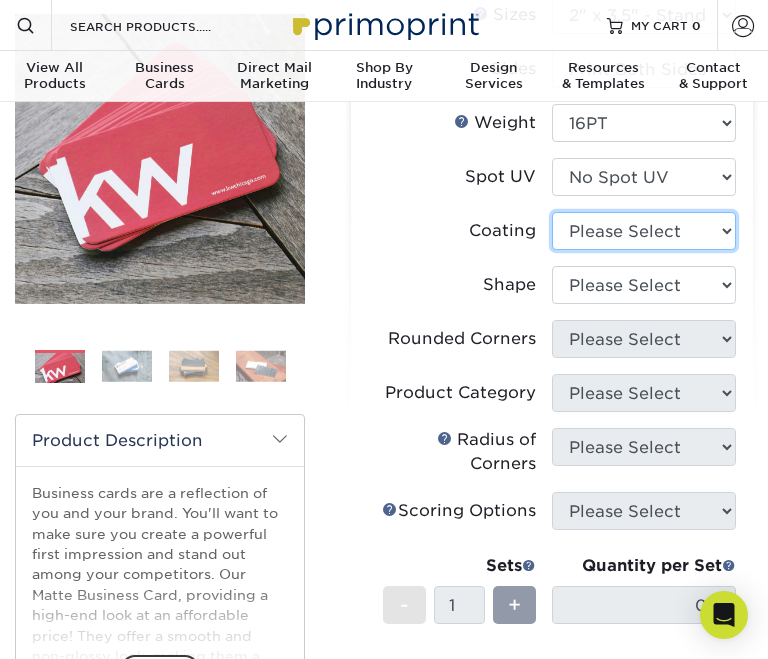 click at bounding box center [644, 231] 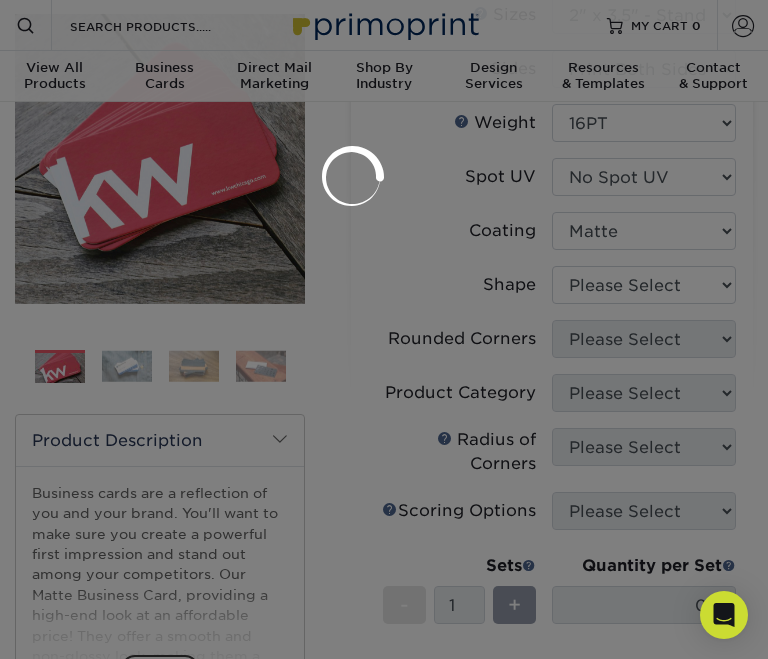 click at bounding box center (384, 329) 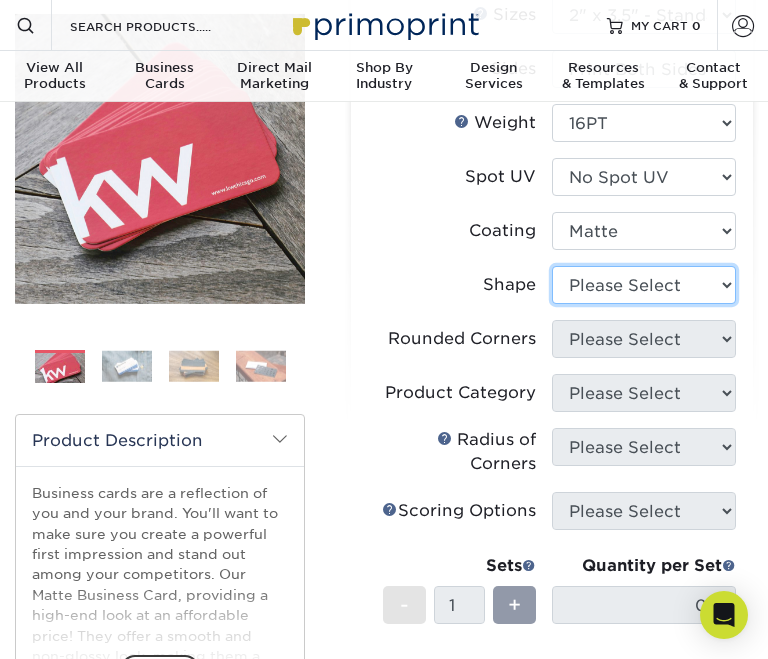 click on "Please Select Standard Oval" at bounding box center (644, 285) 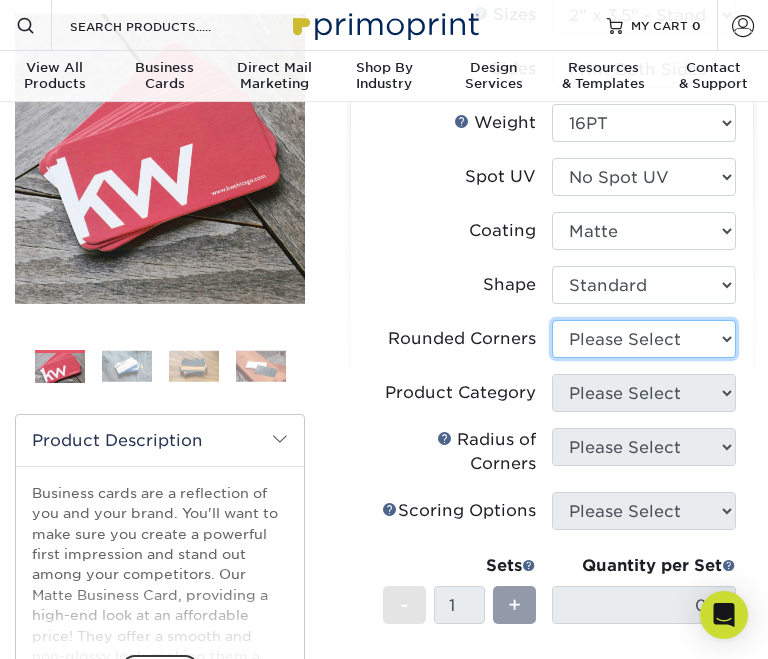 click on "Please Select
Yes - Round 2 Corners                                                    Yes - Round 4 Corners                                                    No" at bounding box center [644, 339] 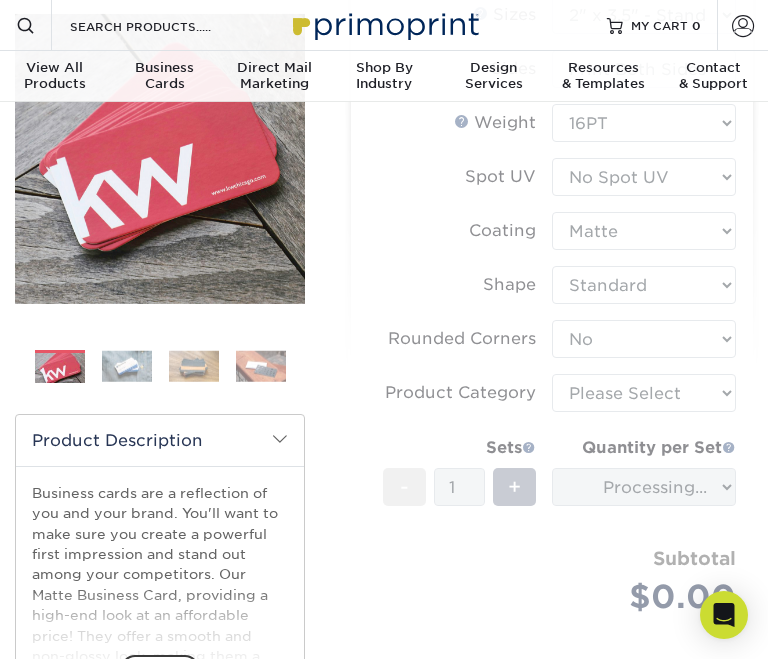 click on "Sizes Help Sizes
Please Select
1.5" x 3.5"  - Mini
1.75" x 3.5" - Mini 2" x 2" - Square 2" x 3" - Mini No" at bounding box center (552, 328) 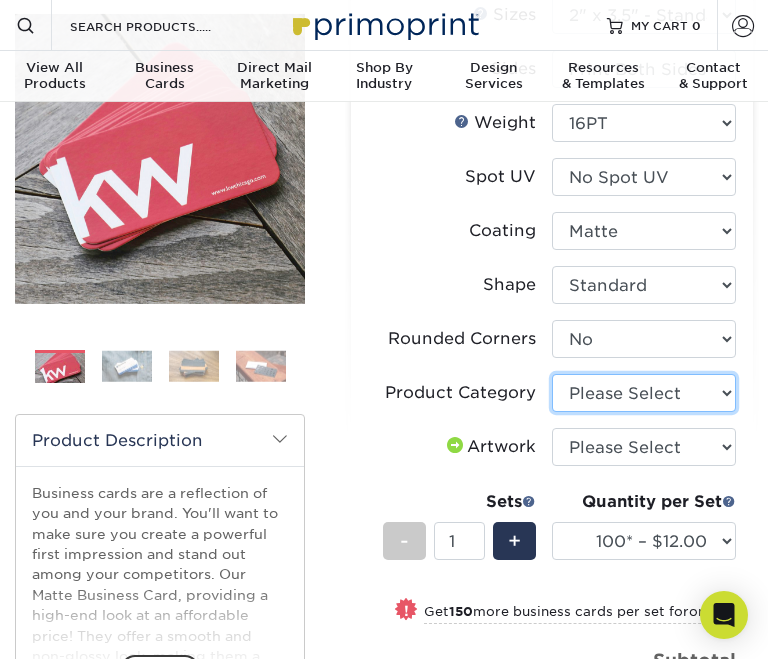 click on "Please Select Business Cards" at bounding box center (644, 393) 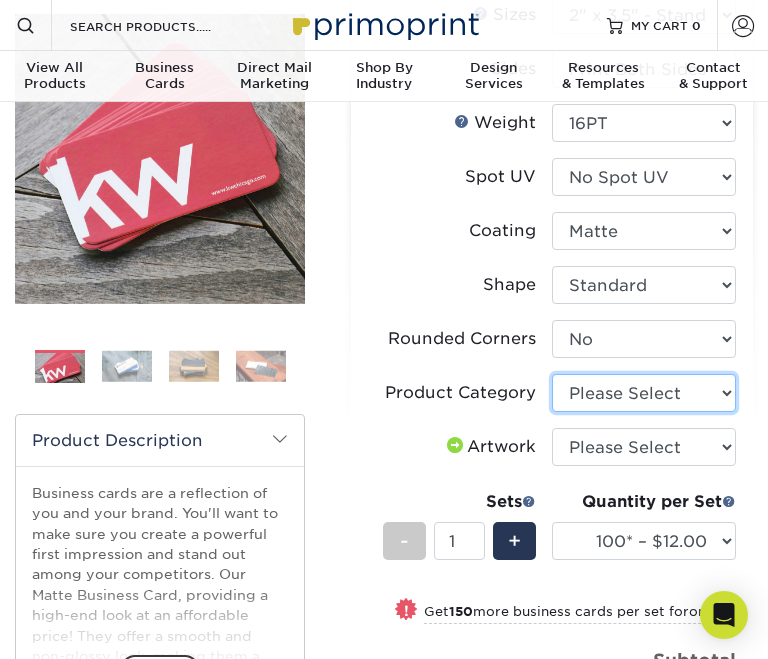 select on "3b5148f1-0588-4f88-a218-97bcfdce65c1" 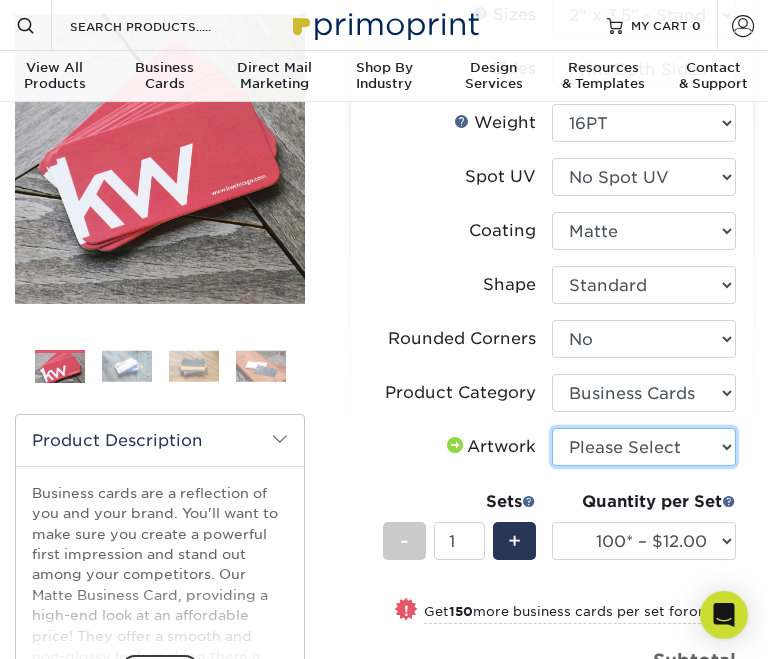 click on "Please Select I will upload files I need a design - $100" at bounding box center (644, 447) 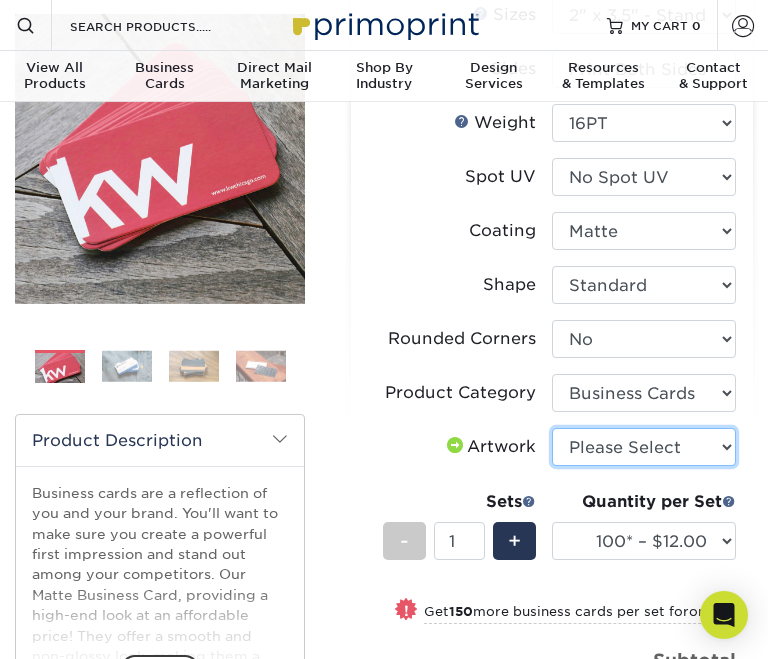 select on "upload" 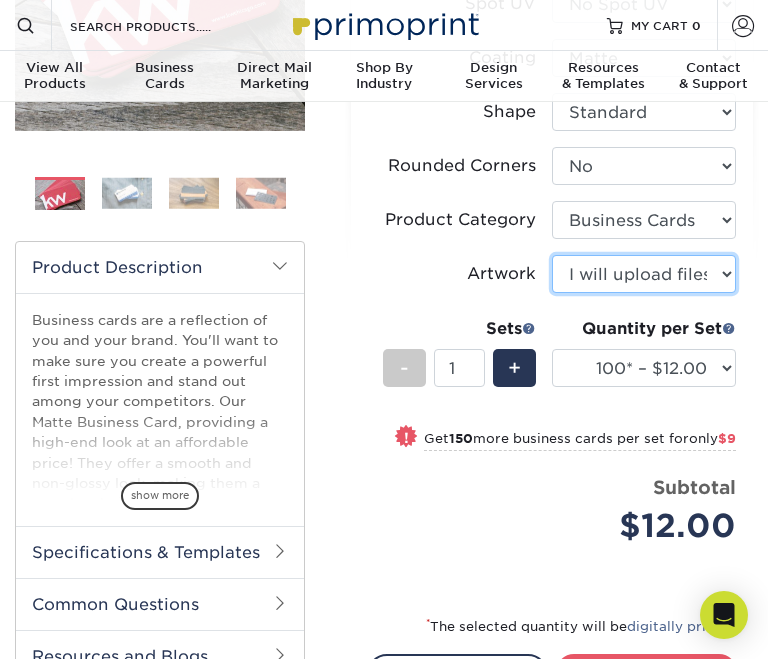 scroll, scrollTop: 418, scrollLeft: 0, axis: vertical 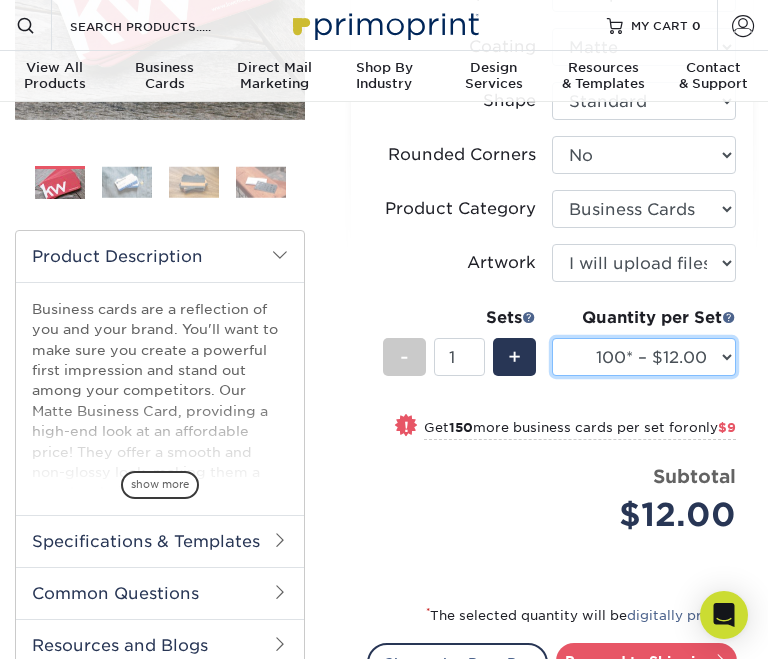 click on "100* – $12.00 250* – $21.00 500 – $42.00 1000 – $53.00 2500 – $95.00 5000 – $183.00 7500 – $269.00 10000 – $321.00 15000 – $474.00 20000 – $623.00 25000 – $771.00 30000 – $919.00 35000 – $1067.00 40000 – $1215.00 45000 – $1358.00 50000 – $1501.00 55000 – $1640.00 60000 – $1783.00 65000 – $1926.00 70000 – $2064.00 75000 – $2202.00 80000 – $2341.00 85000 – $2439.00 90000 – $2612.00 95000 – $2750.00 100000 – $2879.00" at bounding box center [644, 357] 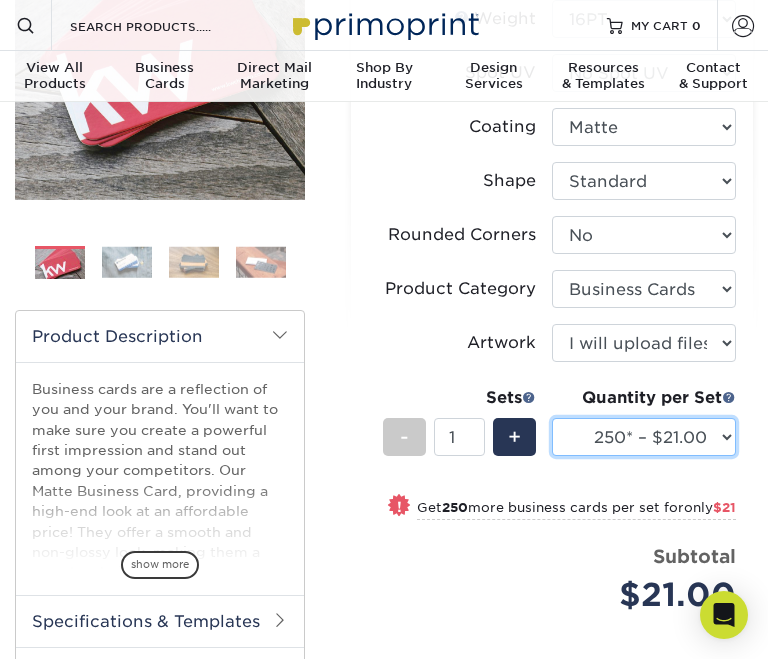 scroll, scrollTop: 331, scrollLeft: 0, axis: vertical 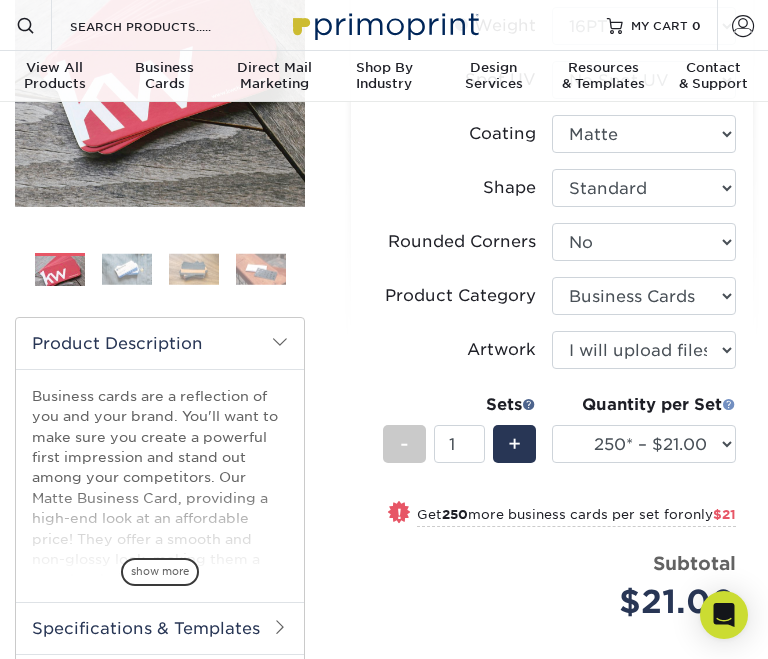 click at bounding box center [729, 404] 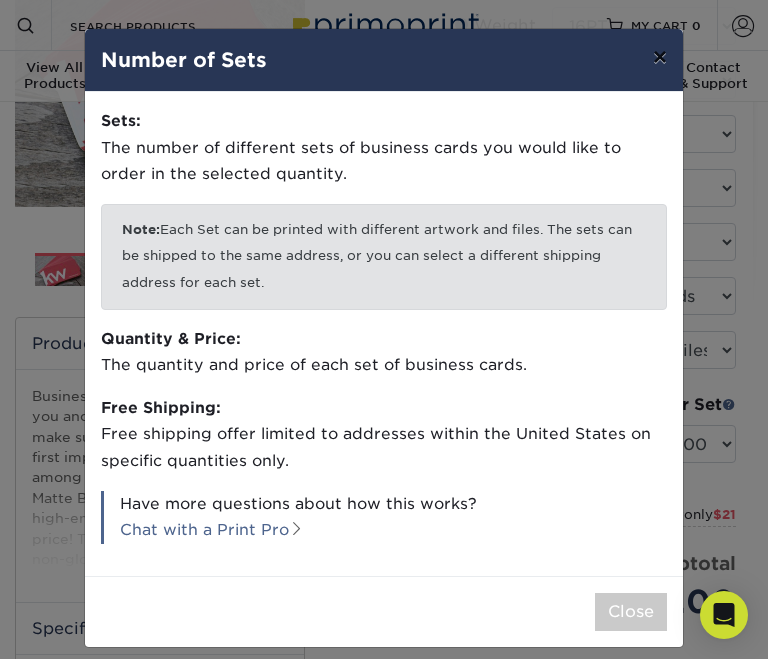click on "×" at bounding box center (660, 57) 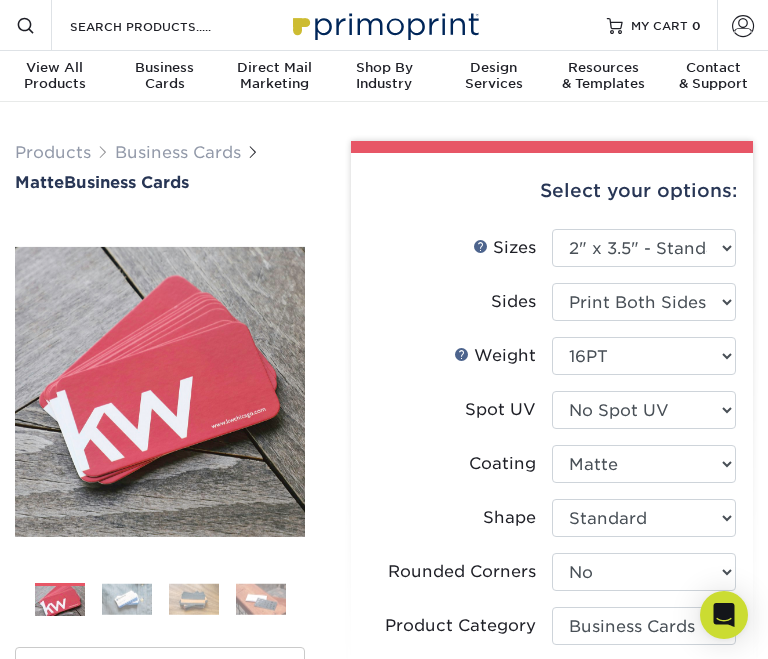 scroll, scrollTop: 0, scrollLeft: 0, axis: both 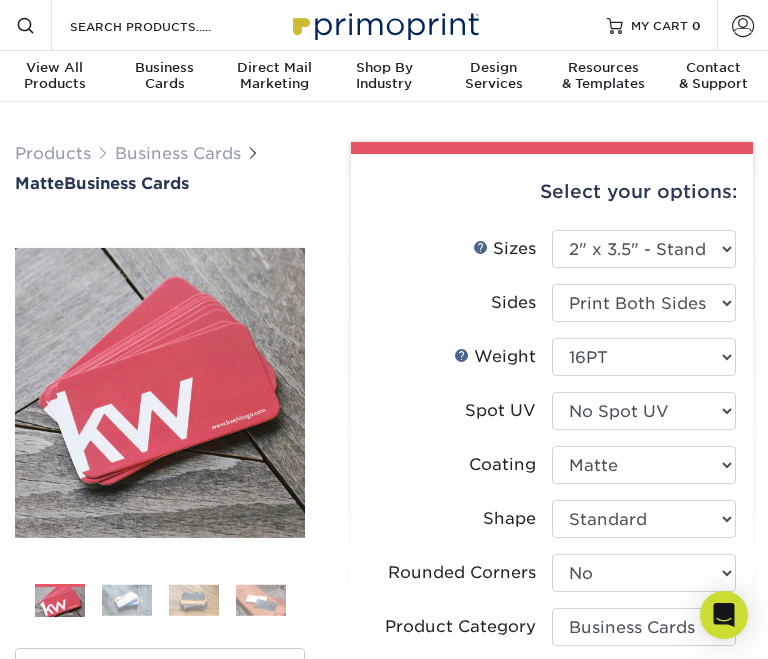 drag, startPoint x: 3, startPoint y: 226, endPoint x: -150, endPoint y: 208, distance: 154.05519 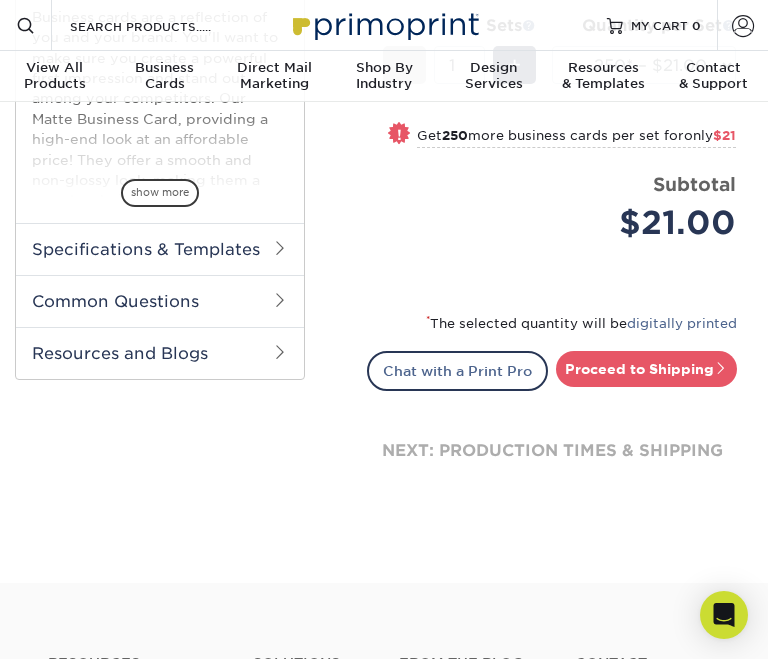 scroll, scrollTop: 721, scrollLeft: 0, axis: vertical 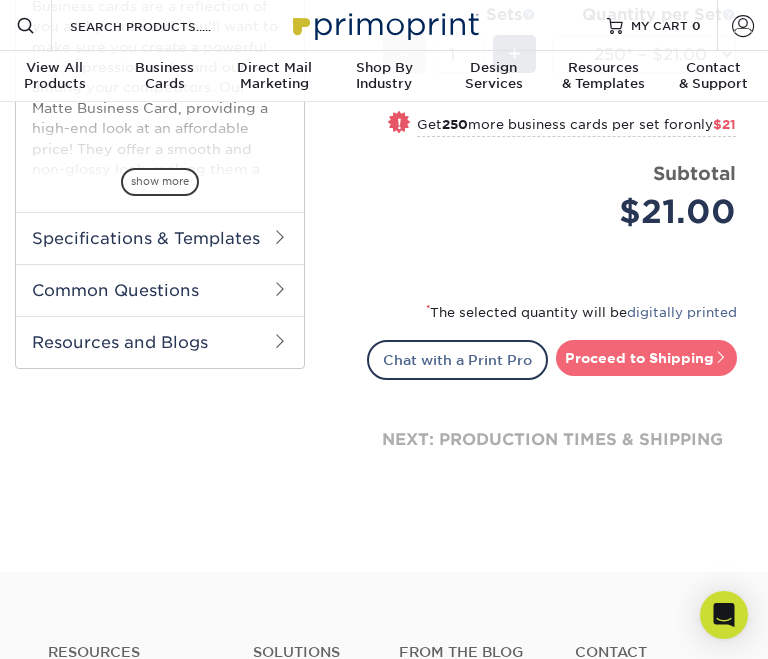 click on "Proceed to Shipping" at bounding box center [646, 358] 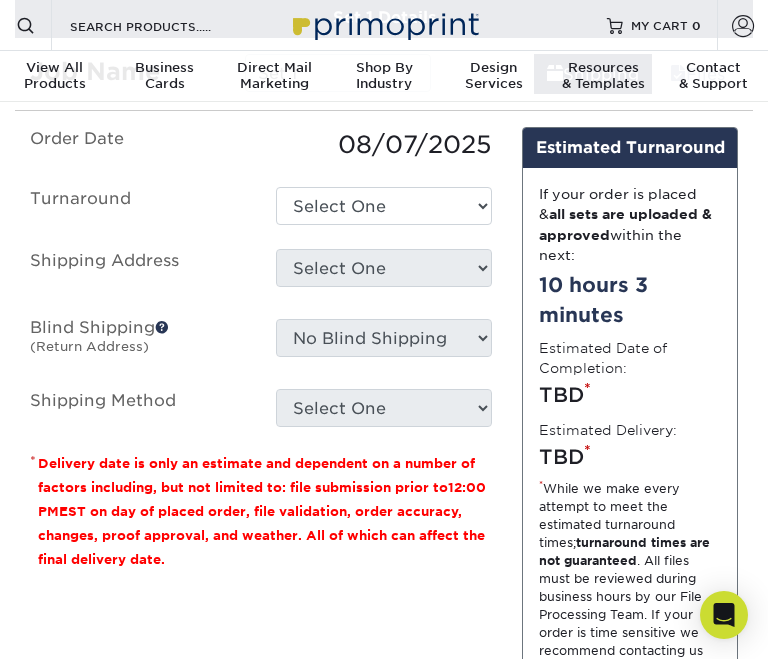 scroll, scrollTop: 1162, scrollLeft: 0, axis: vertical 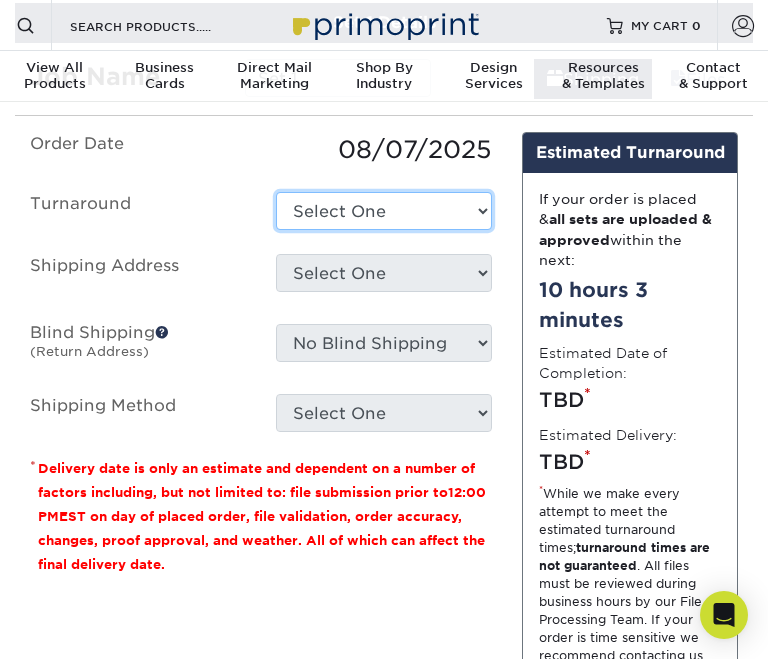 click on "Select One 2-4 Business Days 2 Day Next Business Day" at bounding box center [384, 211] 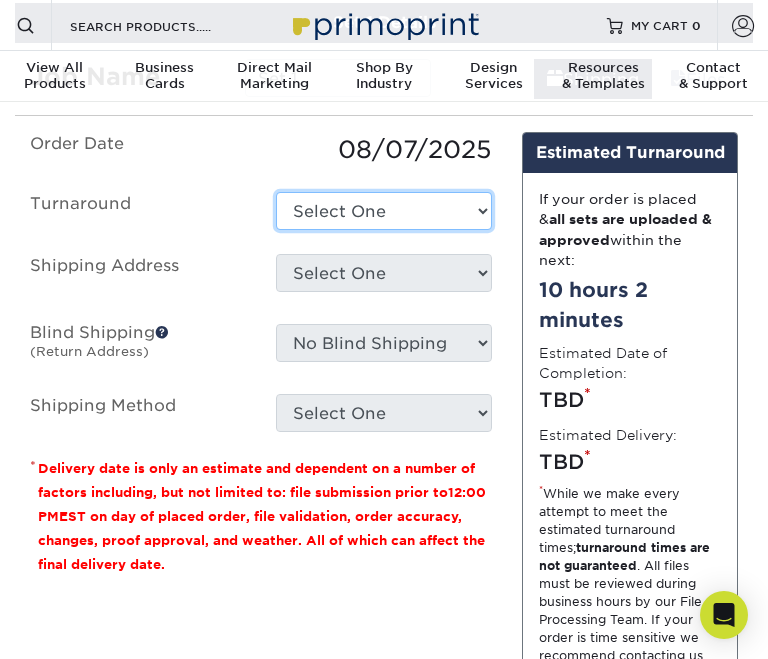 select on "c35f0e2c-0ea3-4df9-a4f0-5530faf23bd7" 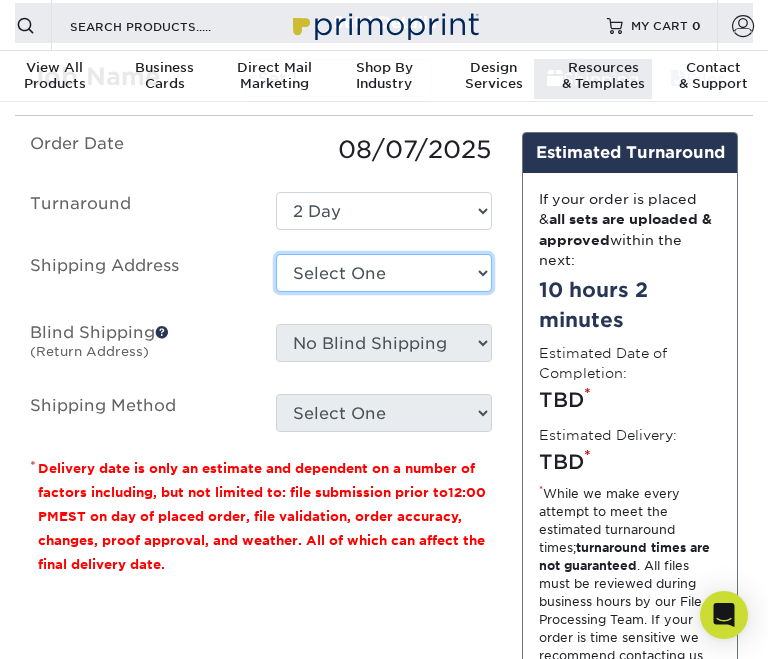 click on "Select One
+ Add New Address
- Login" at bounding box center (384, 273) 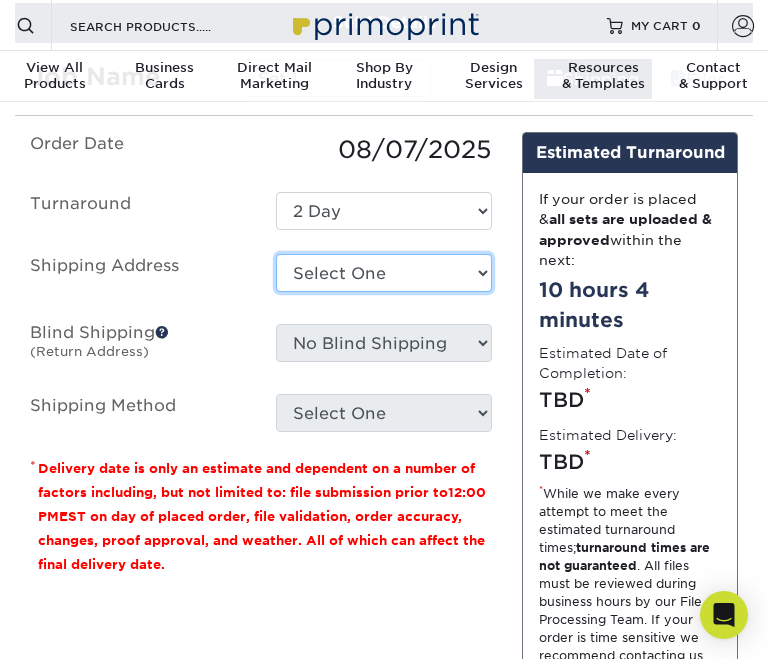 select on "newaddress" 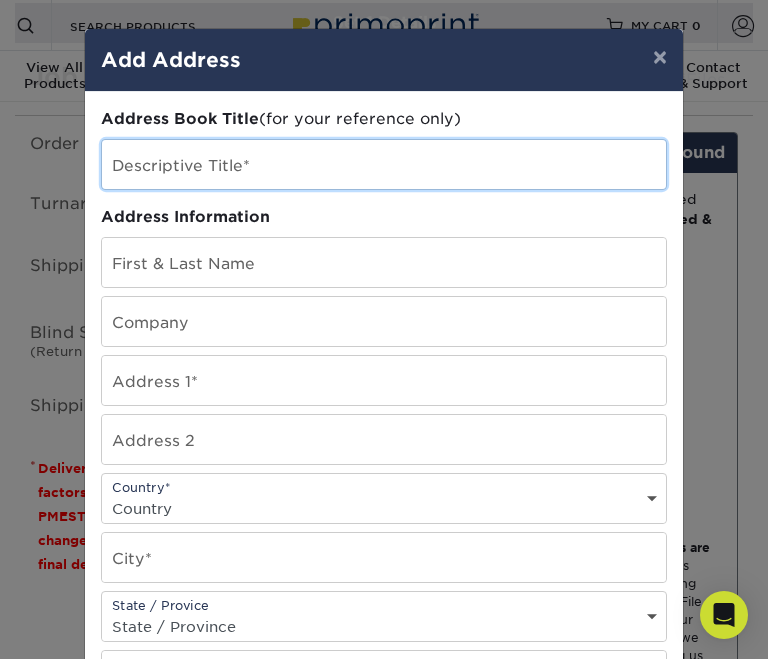 click at bounding box center (384, 164) 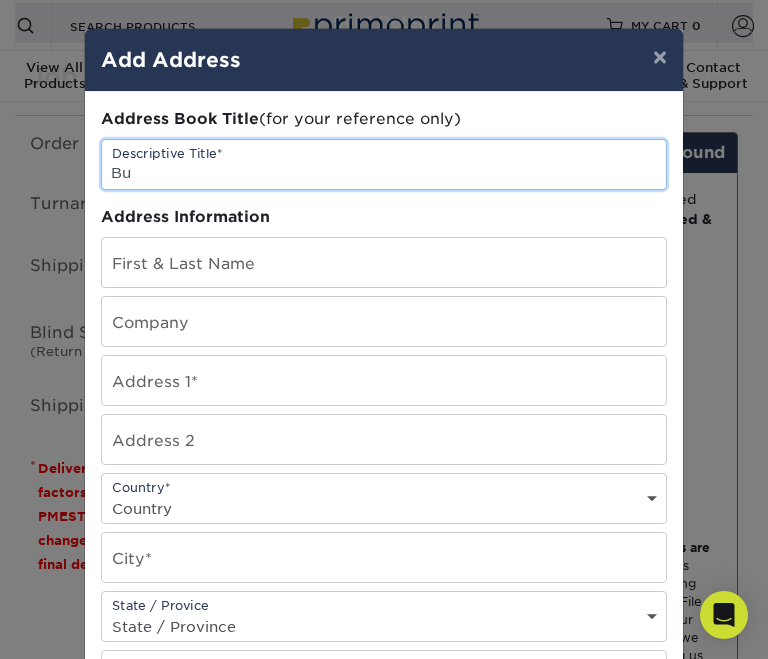 type on "B" 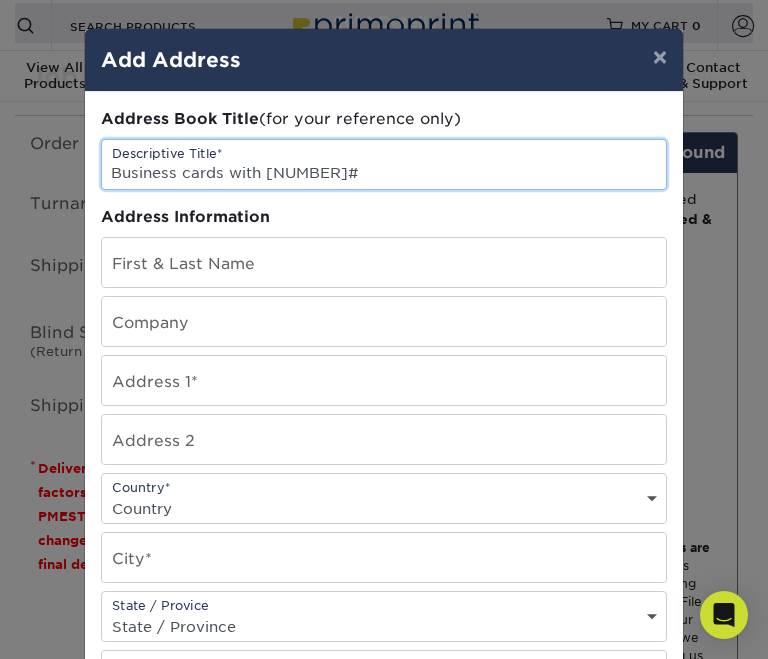 type on "Business cards with [NUMBER]#" 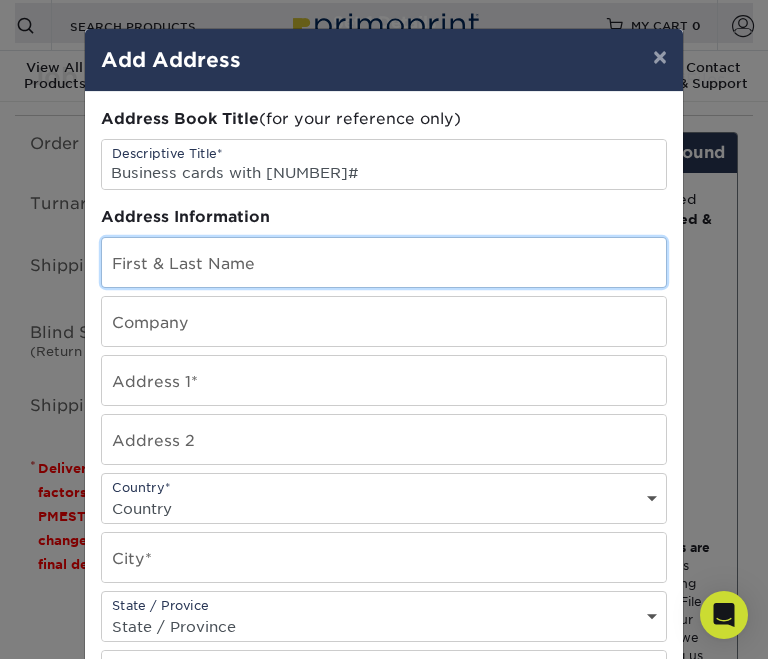 click at bounding box center (384, 262) 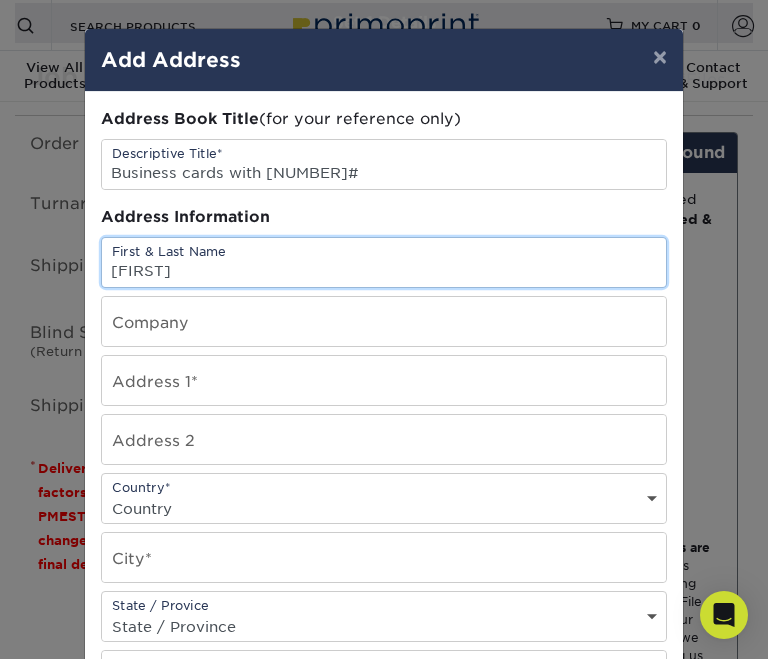 type on "[FIRST] [LAST]" 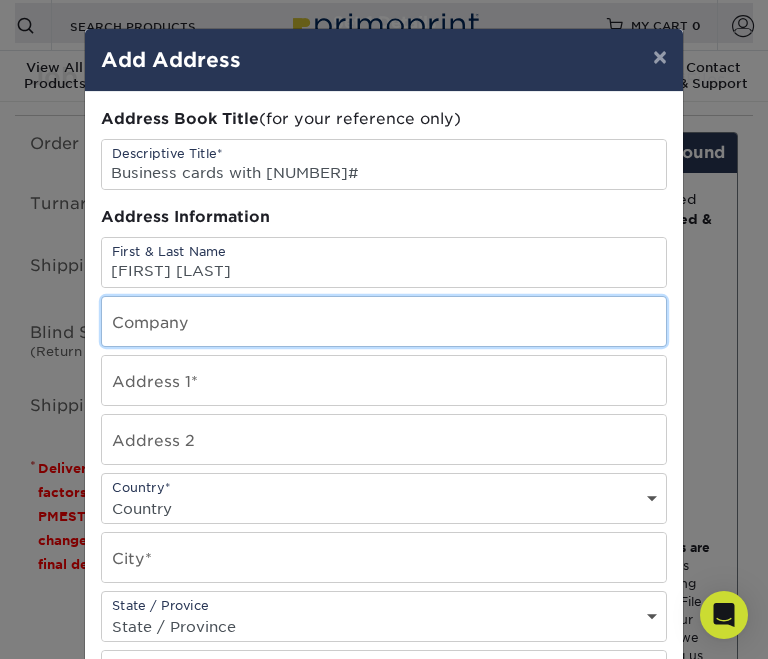 type on "[COMPANY]" 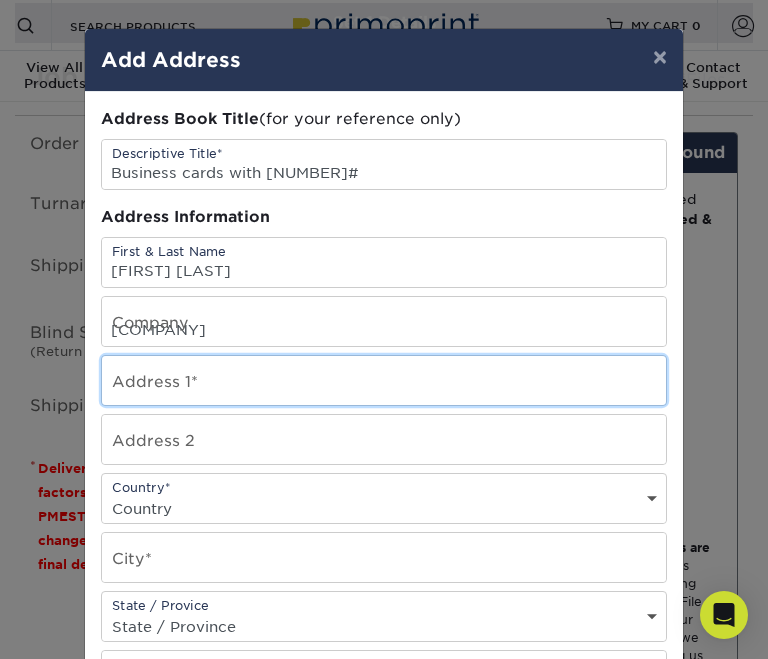 type on "[NUMBER] [STREET]" 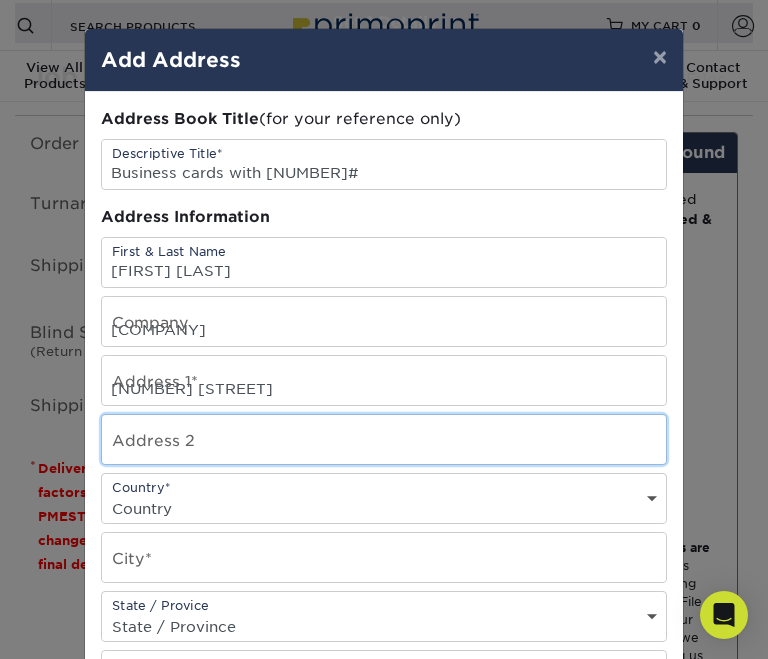 type on "[SUITE]" 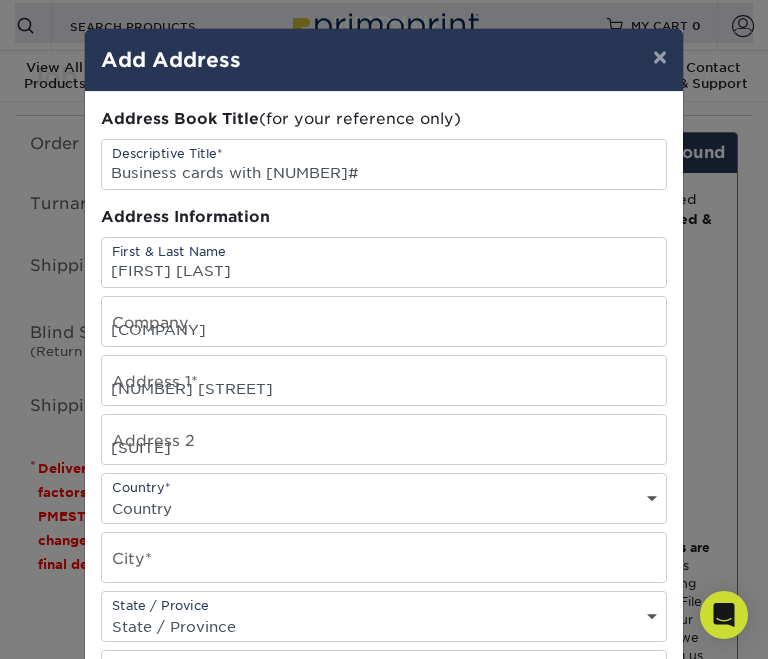 select on "US" 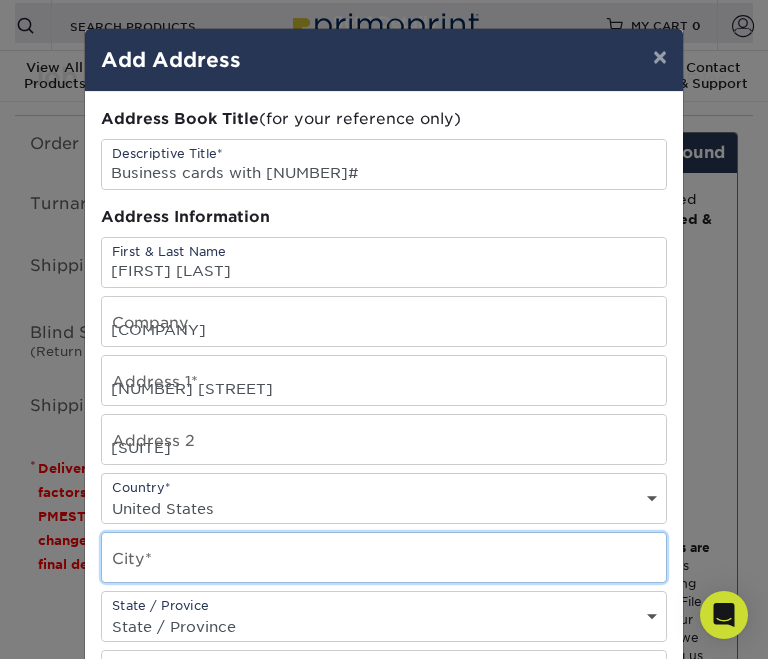 type on "[CITY]" 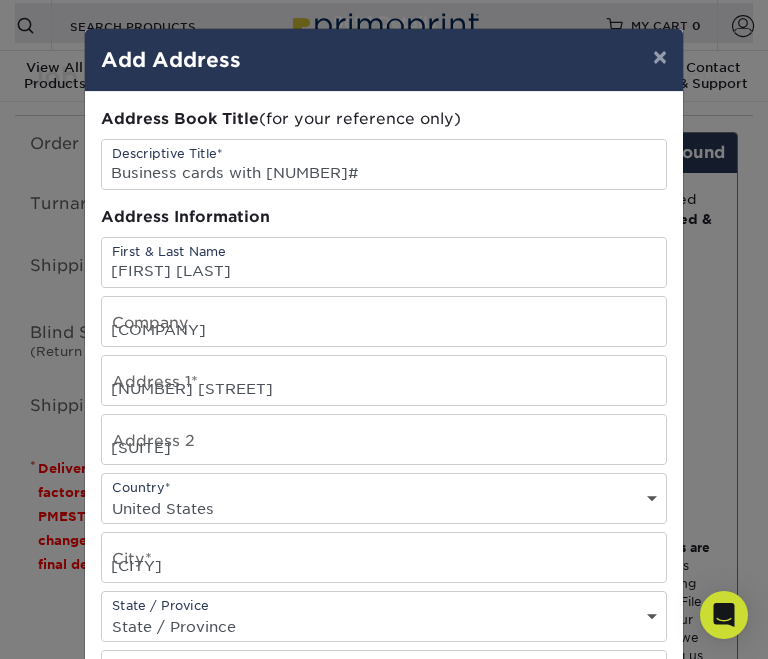select on "NC" 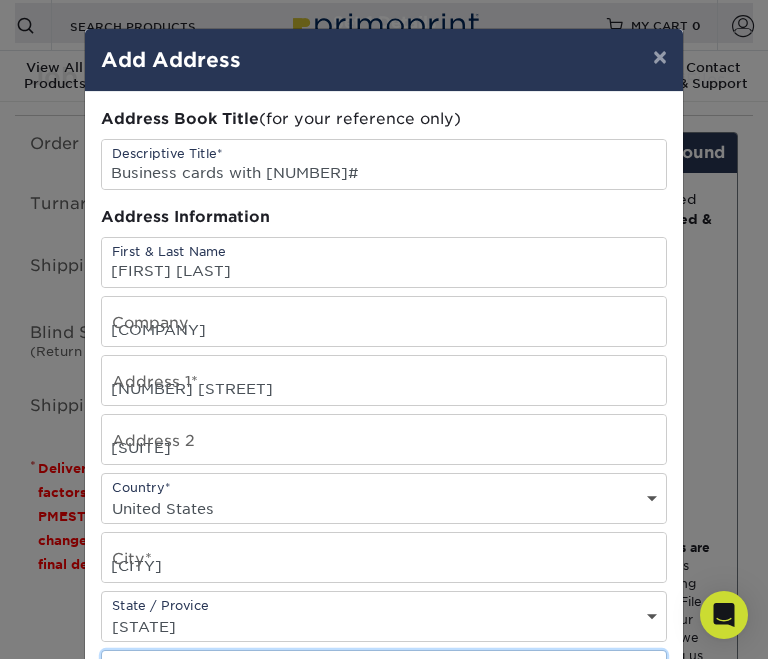 type on "[POSTAL_CODE]" 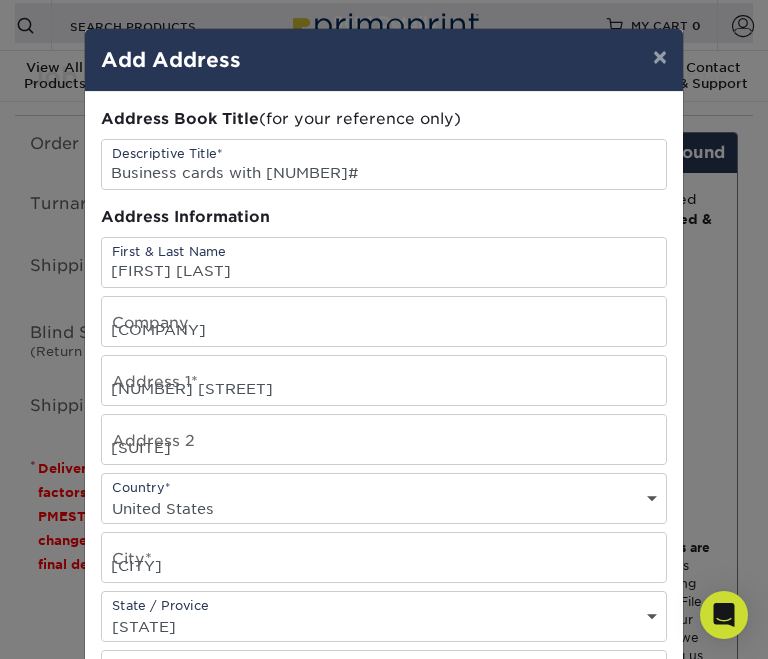 type on "[PHONE]" 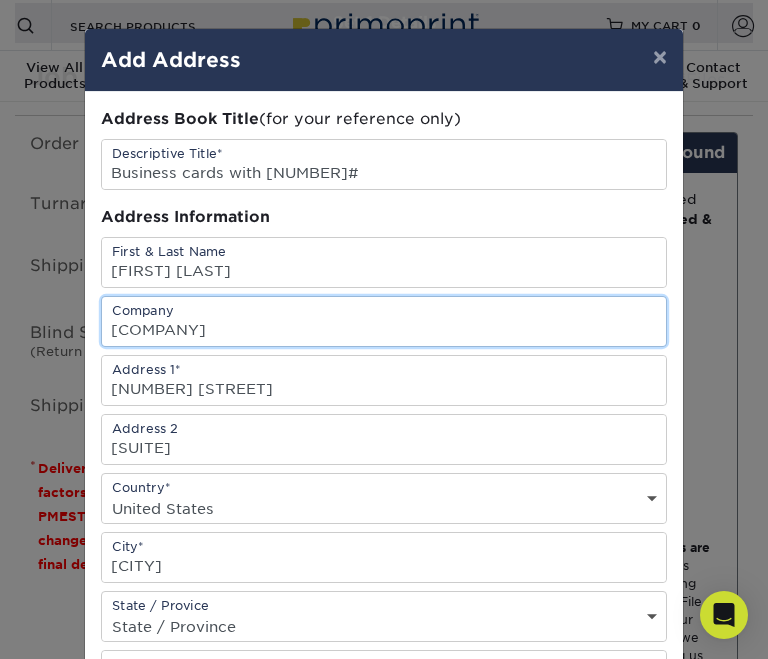 drag, startPoint x: 420, startPoint y: 332, endPoint x: 88, endPoint y: 331, distance: 332.0015 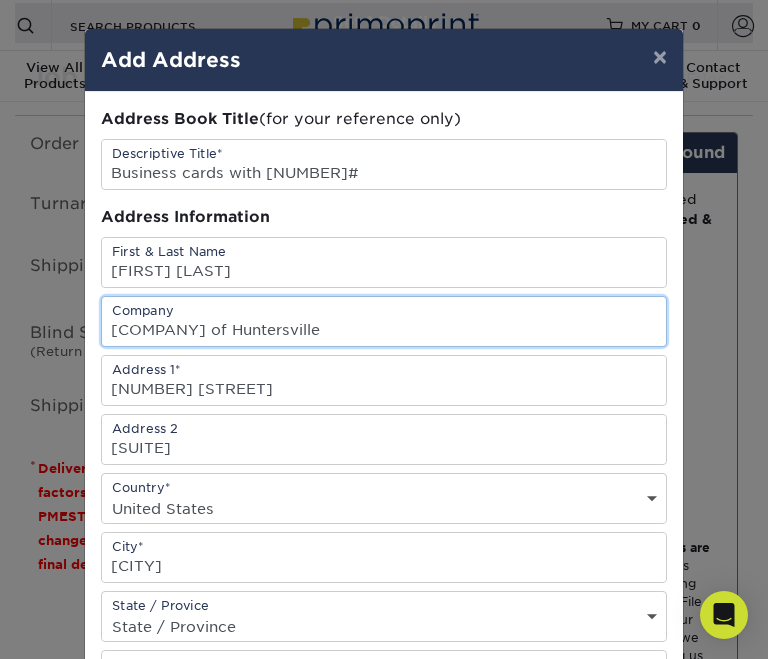 scroll, scrollTop: 0, scrollLeft: 0, axis: both 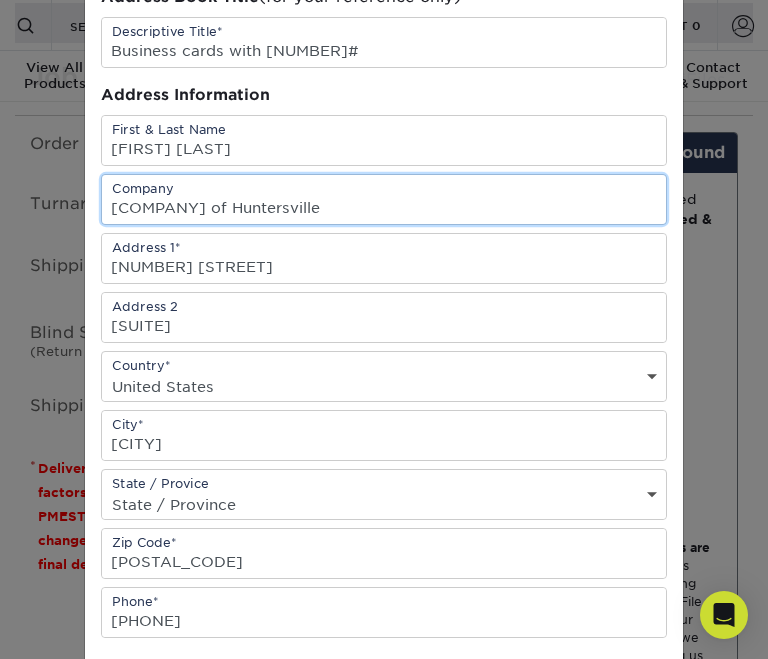 type on "[COMPANY] of Huntersville" 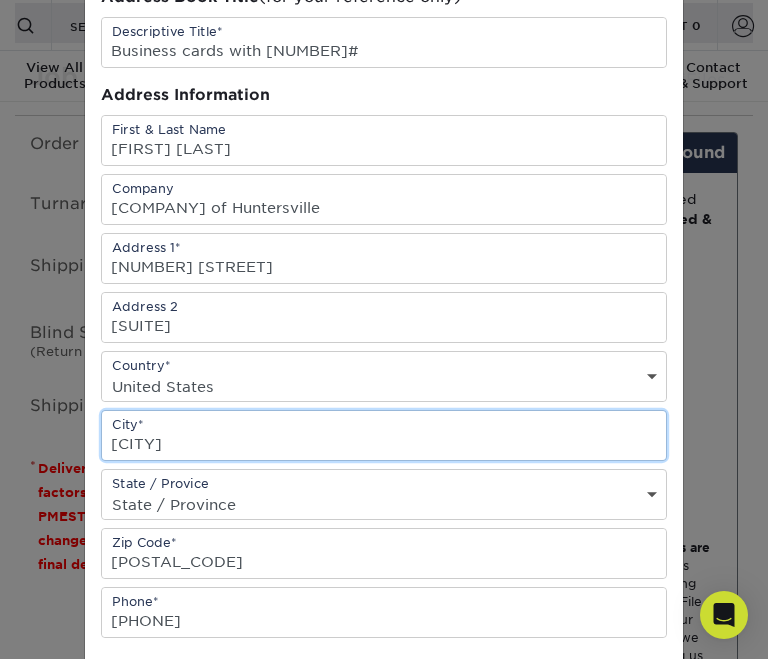 scroll, scrollTop: 0, scrollLeft: 0, axis: both 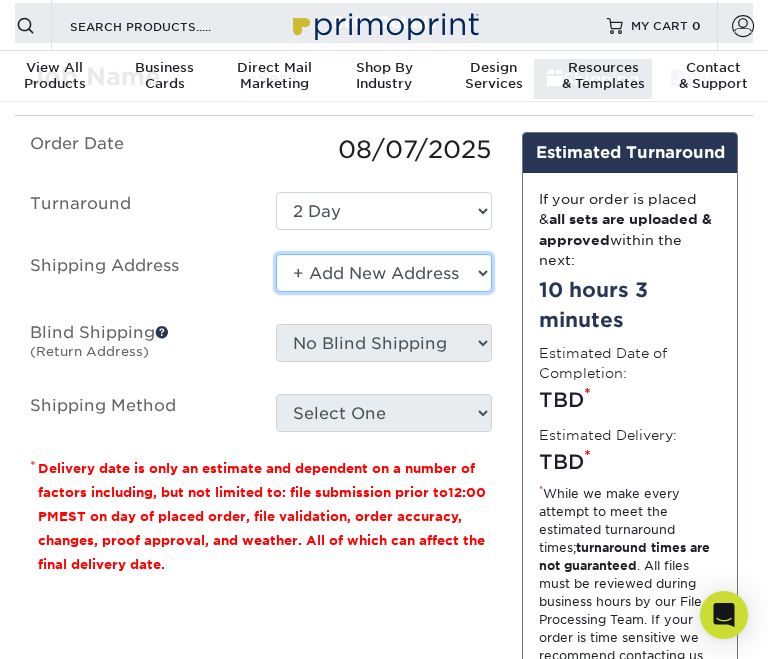 click on "Select One
+ Add New Address
- Login" at bounding box center [384, 273] 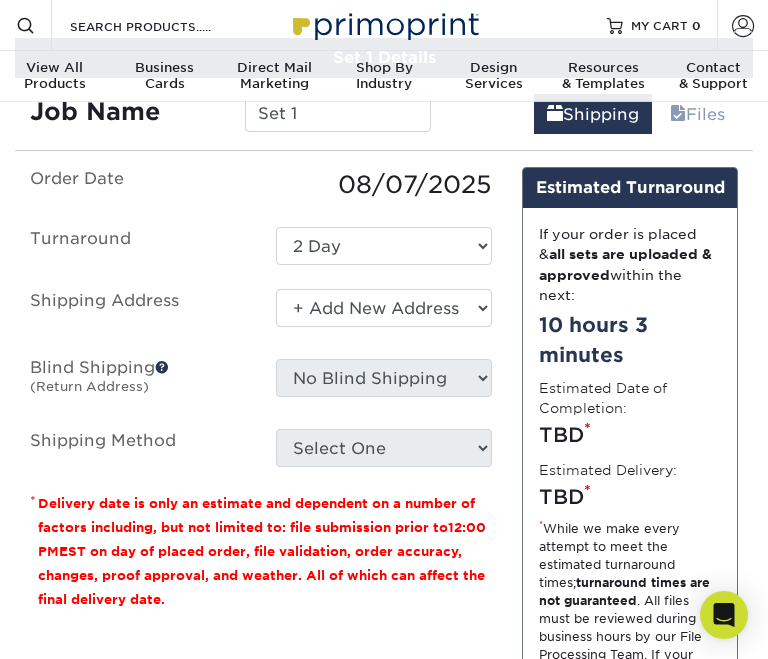 scroll, scrollTop: 1117, scrollLeft: 0, axis: vertical 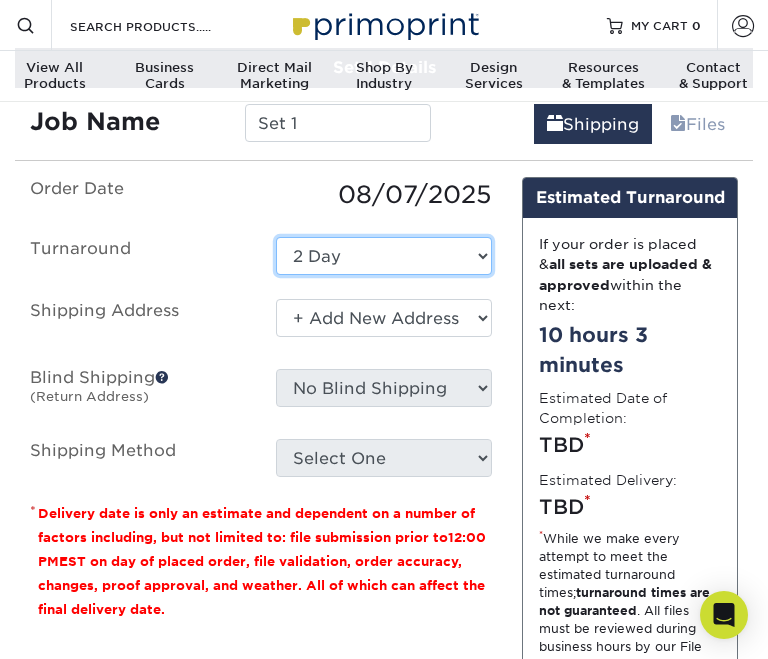 click on "Select One 2-4 Business Days 2 Day Next Business Day" at bounding box center (384, 256) 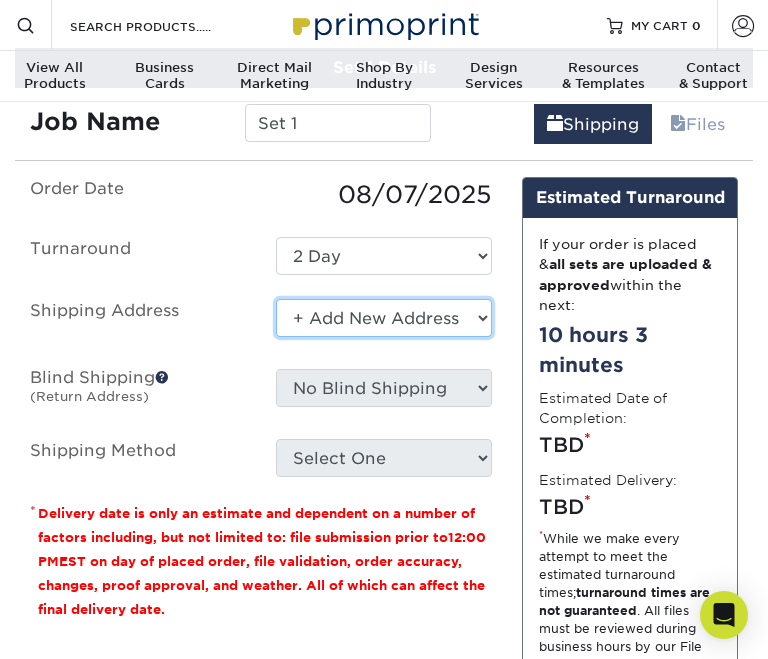 click on "Select One
+ Add New Address
- Login" at bounding box center (384, 318) 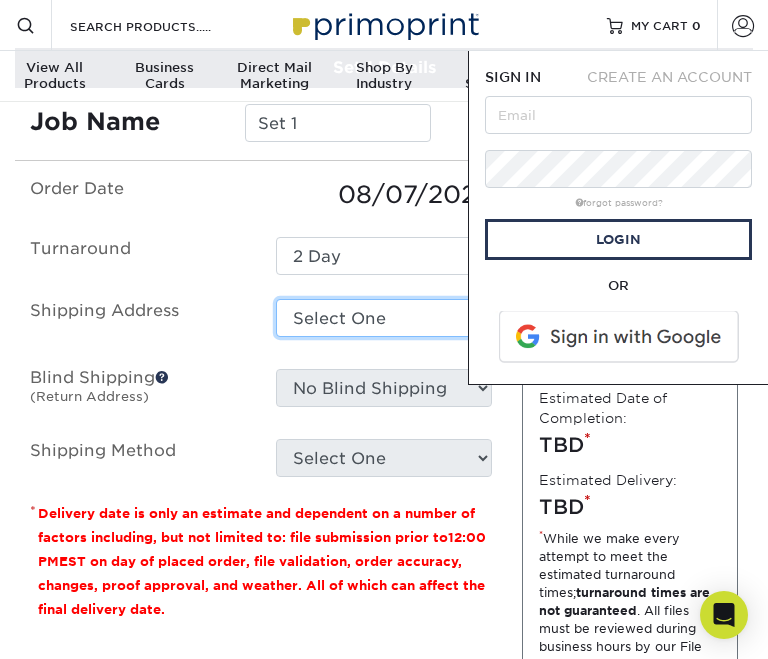 click on "Select One
+ Add New Address
- Login" at bounding box center [384, 318] 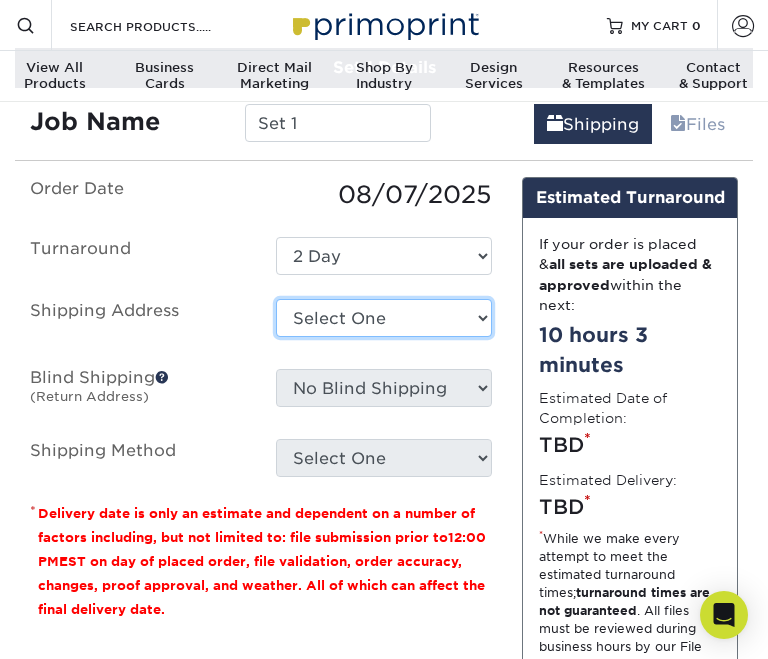 select on "newaddress" 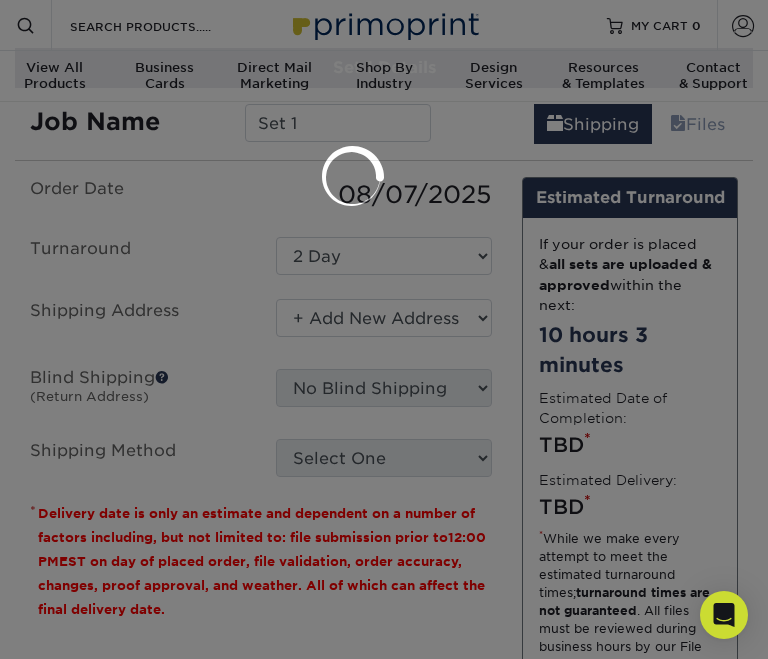 scroll, scrollTop: 0, scrollLeft: 0, axis: both 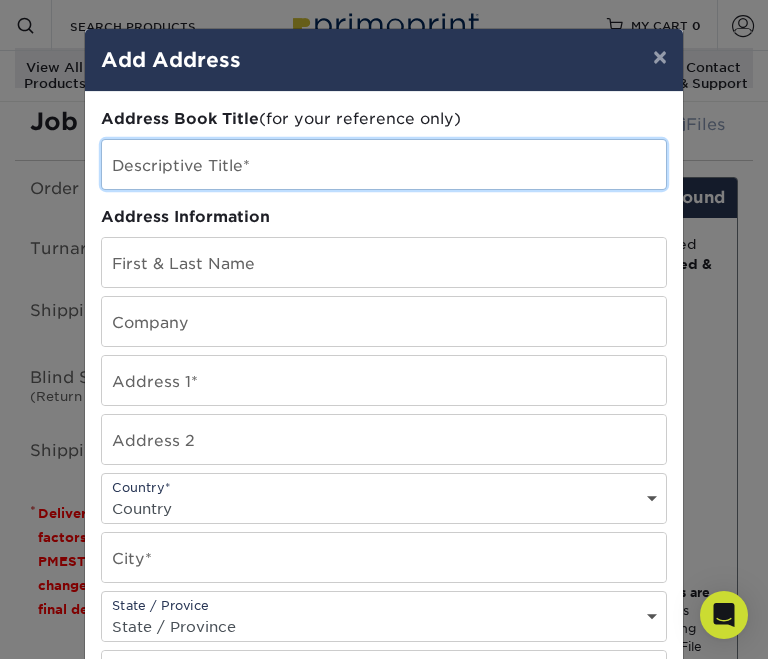 click at bounding box center (384, 164) 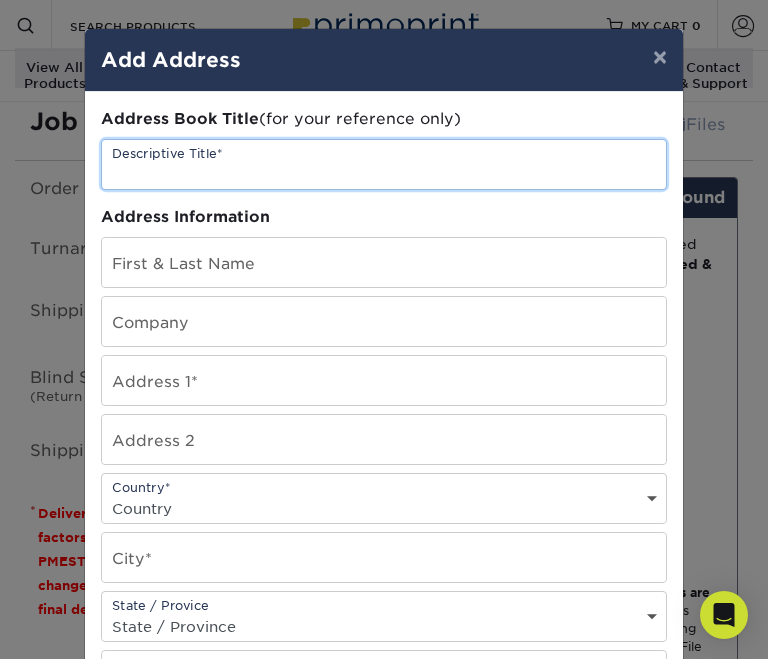 type on "Business cards with [NUMBER]#" 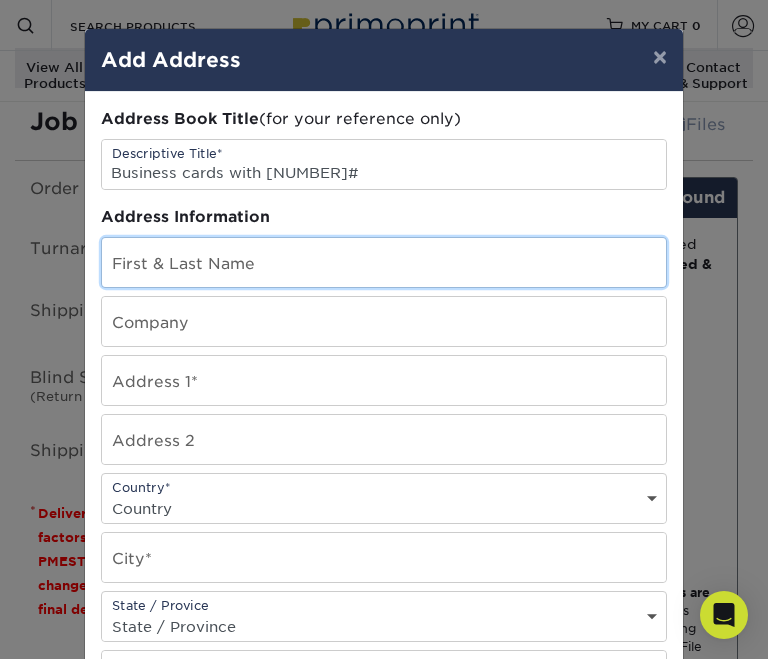 click at bounding box center (384, 262) 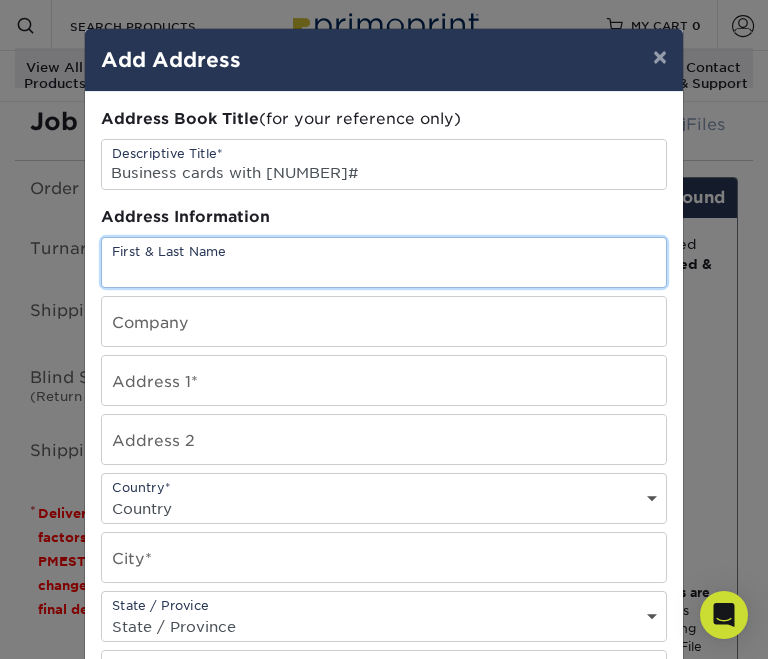 type on "[FIRST] [LAST]" 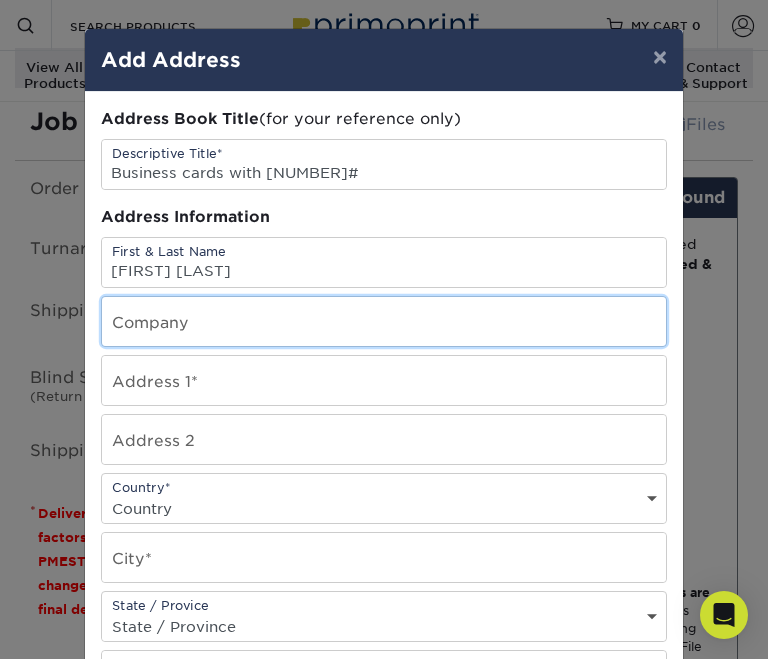 type on "[COMPANY]" 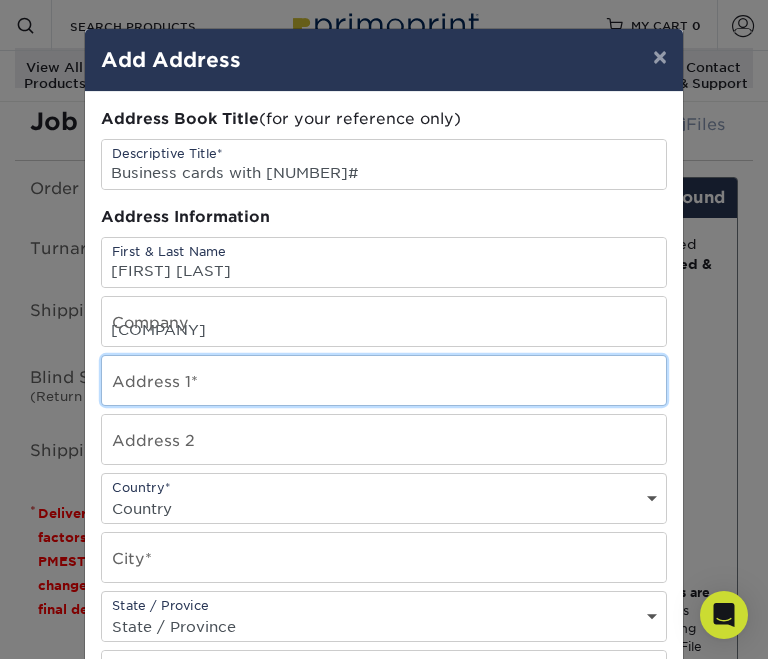 type on "[NUMBER] [STREET]" 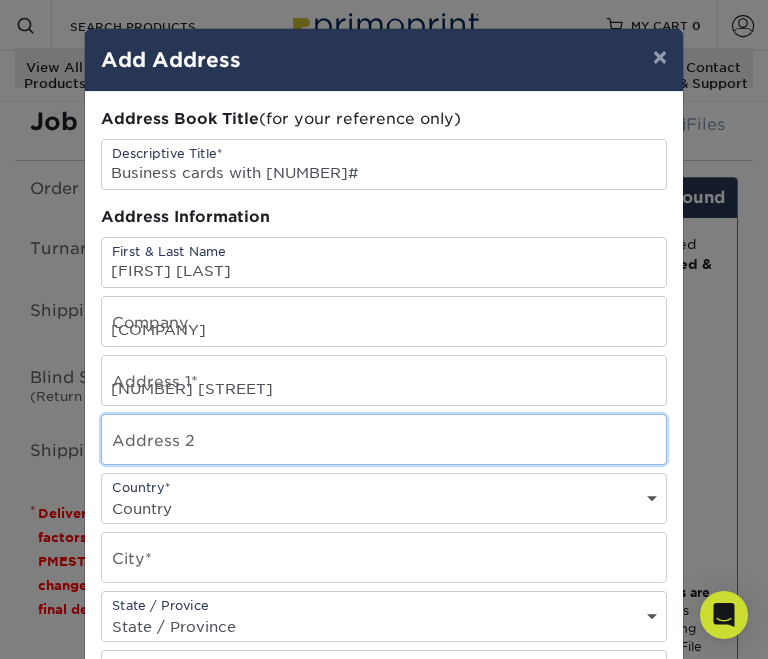type on "[SUITE]" 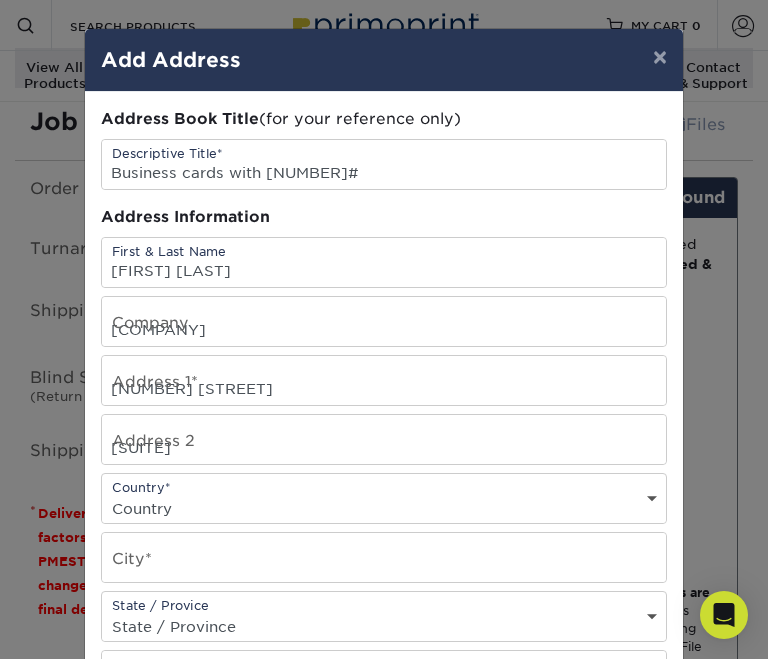 select on "US" 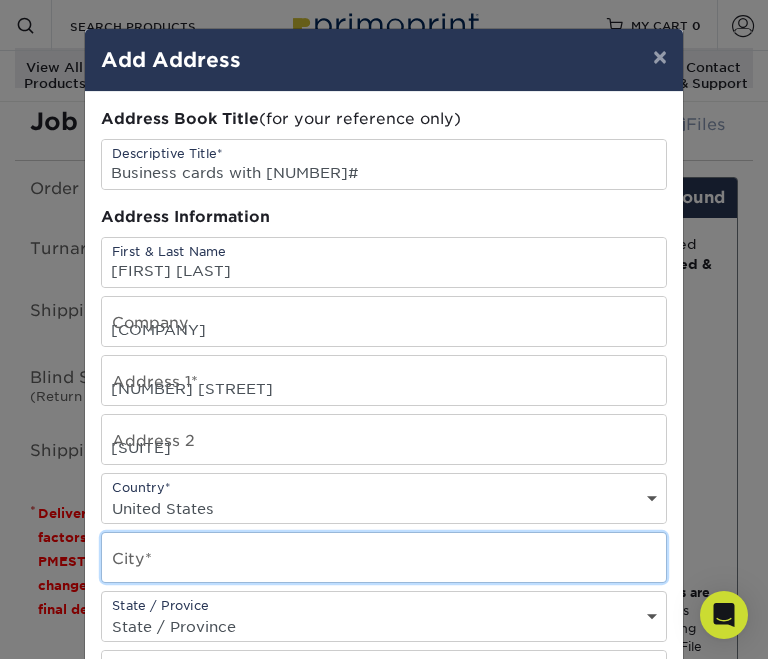 type on "[CITY]" 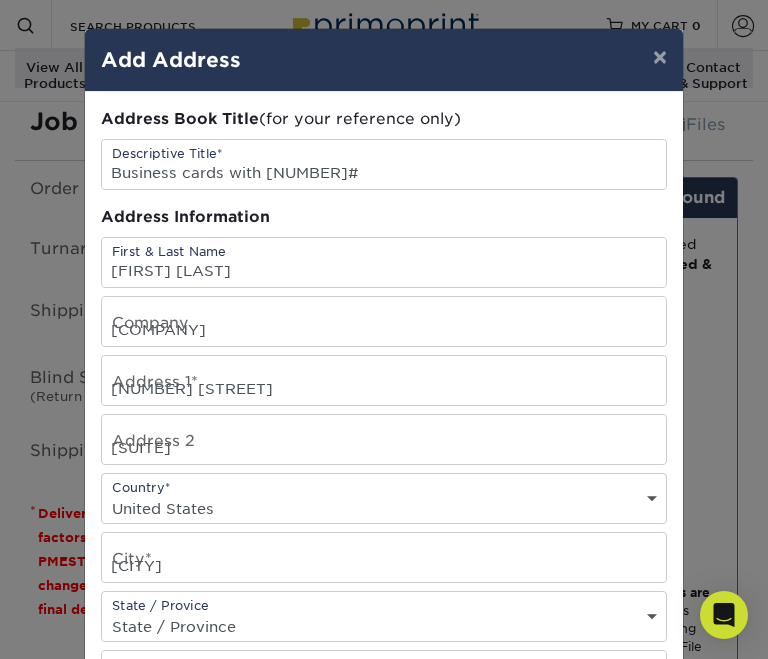 select on "NC" 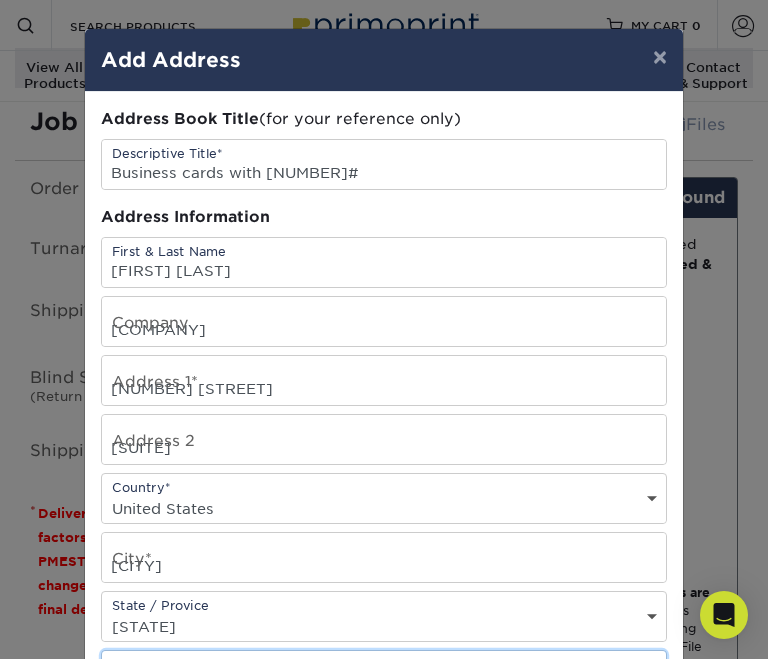 type on "[POSTAL_CODE]" 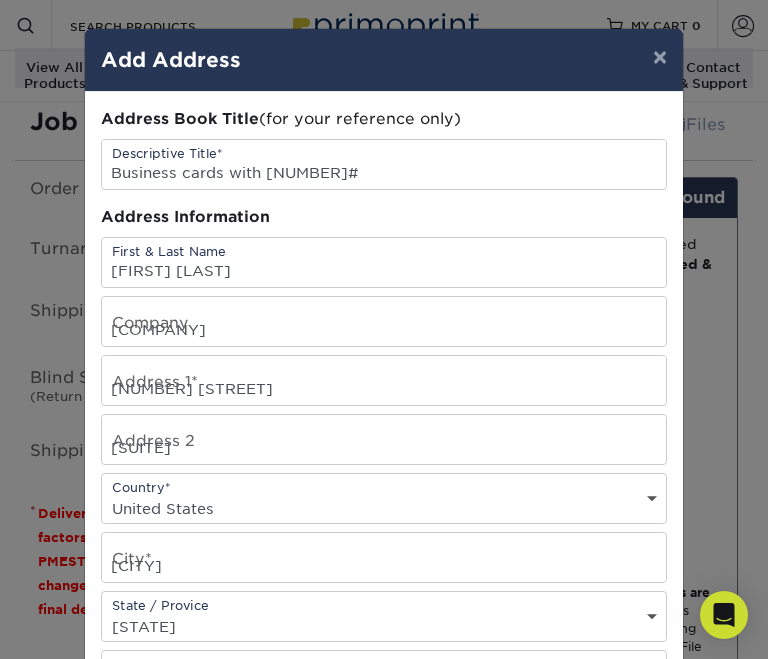 type on "[PHONE]" 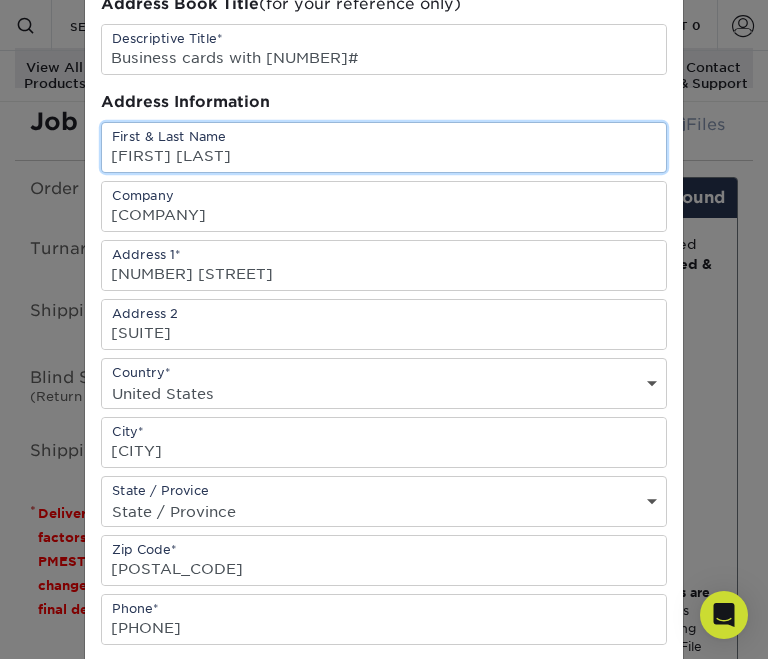 scroll, scrollTop: 144, scrollLeft: 0, axis: vertical 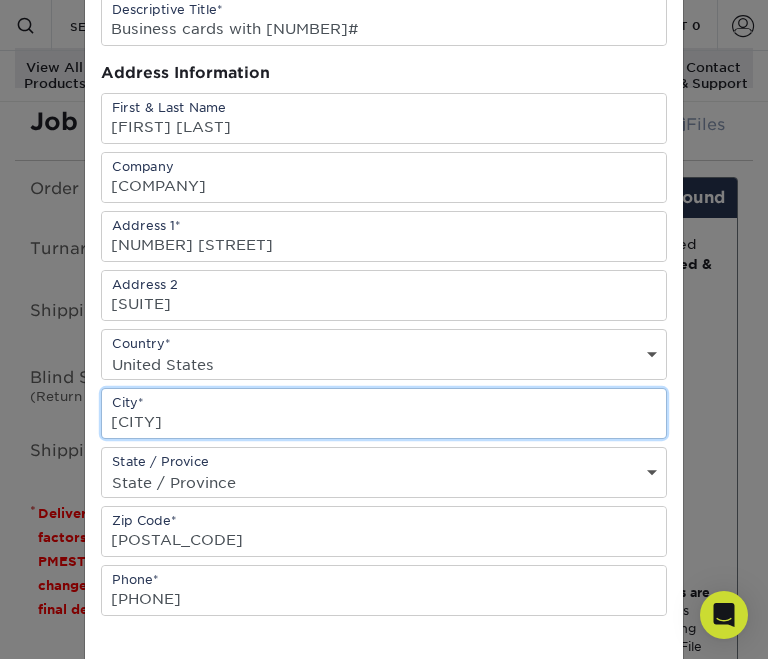 drag, startPoint x: 233, startPoint y: 420, endPoint x: 97, endPoint y: 394, distance: 138.463 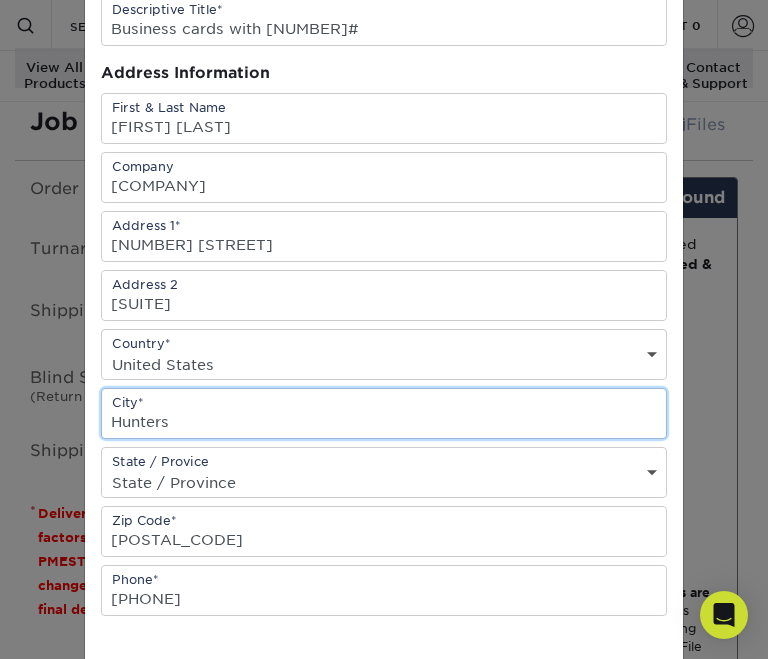 type on "Huntersville" 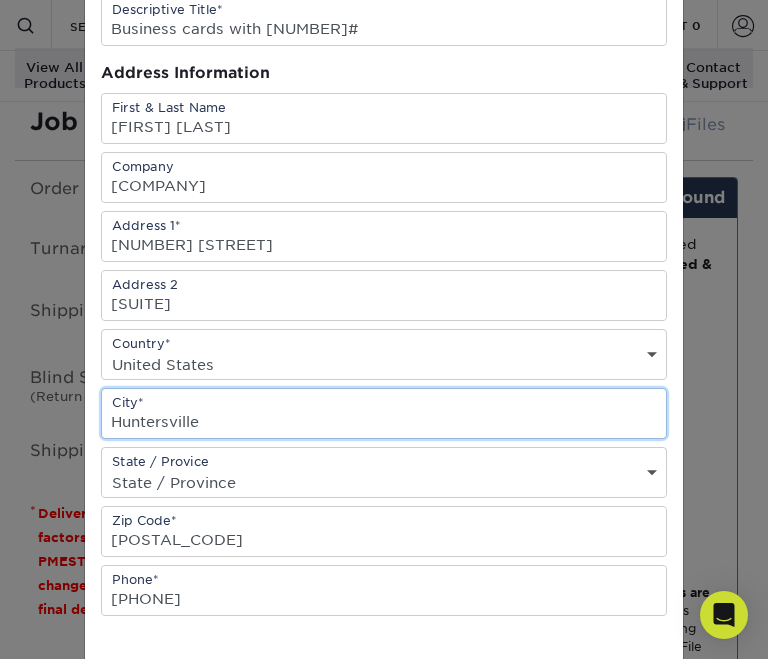 scroll, scrollTop: 0, scrollLeft: 0, axis: both 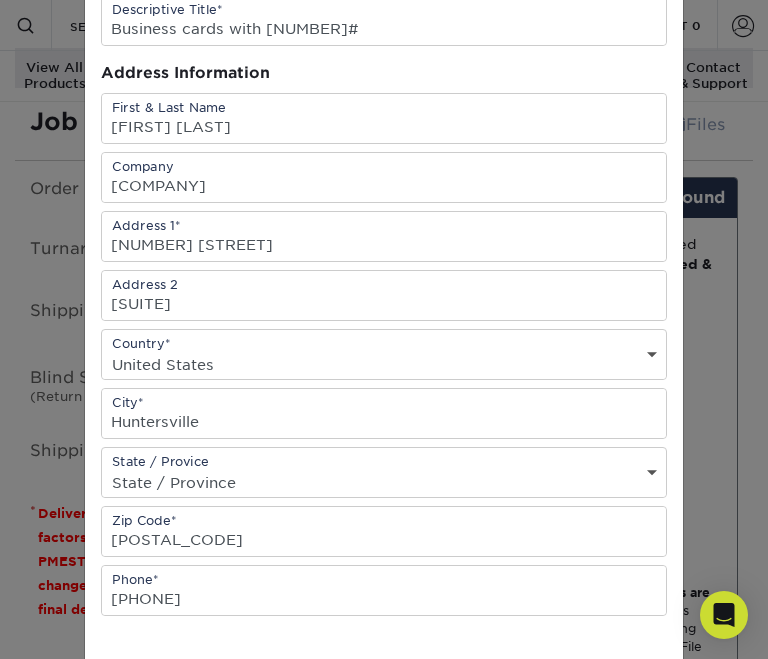 click on "Address Book Title  (for your reference only)
Descriptive Title*
Business cards with [NUMBER]#
Address Information
First & Last Name
[FIRST] [LAST]
Company
[COMPANY]
Address 1*
[NUMBER] [STREET]
Address 2
[SUITE]
Country* [COUNTRY]" at bounding box center (384, 395) 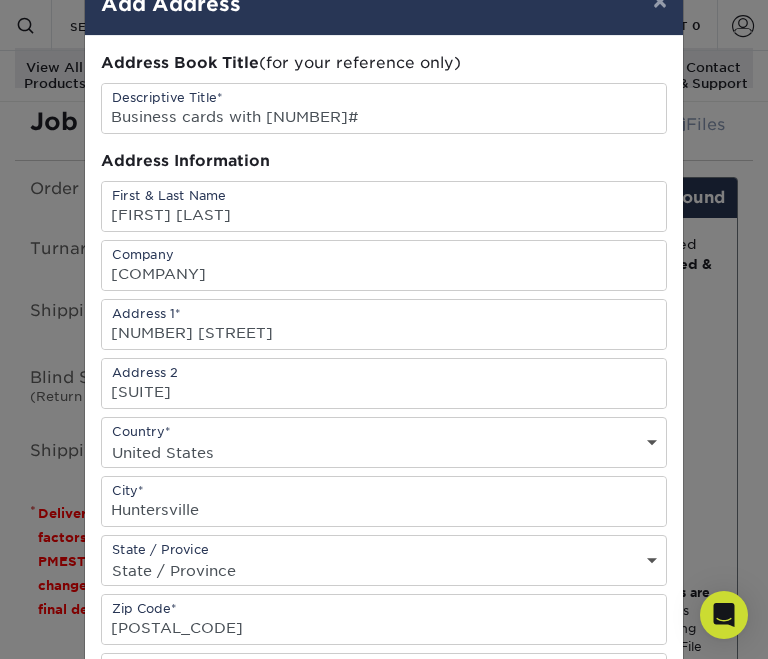 scroll, scrollTop: 0, scrollLeft: 0, axis: both 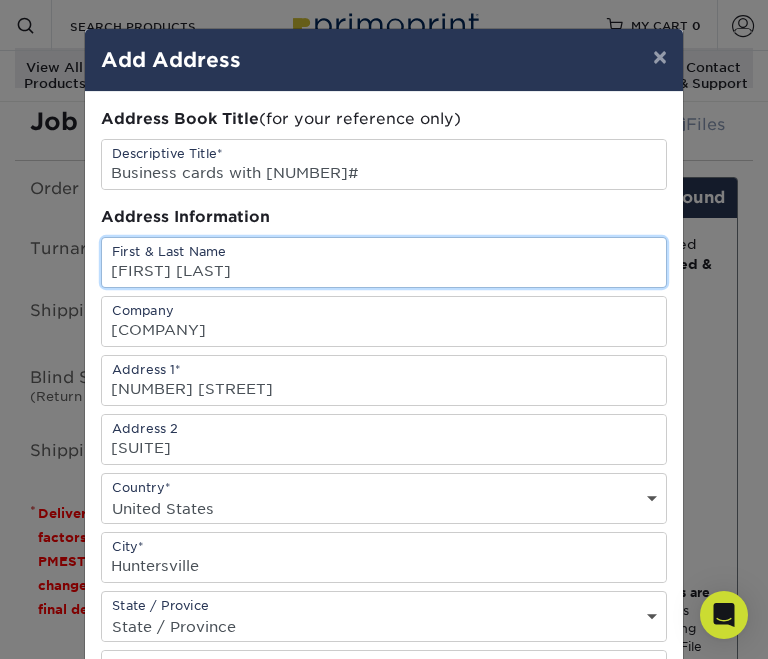 drag, startPoint x: 244, startPoint y: 271, endPoint x: 83, endPoint y: 249, distance: 162.49615 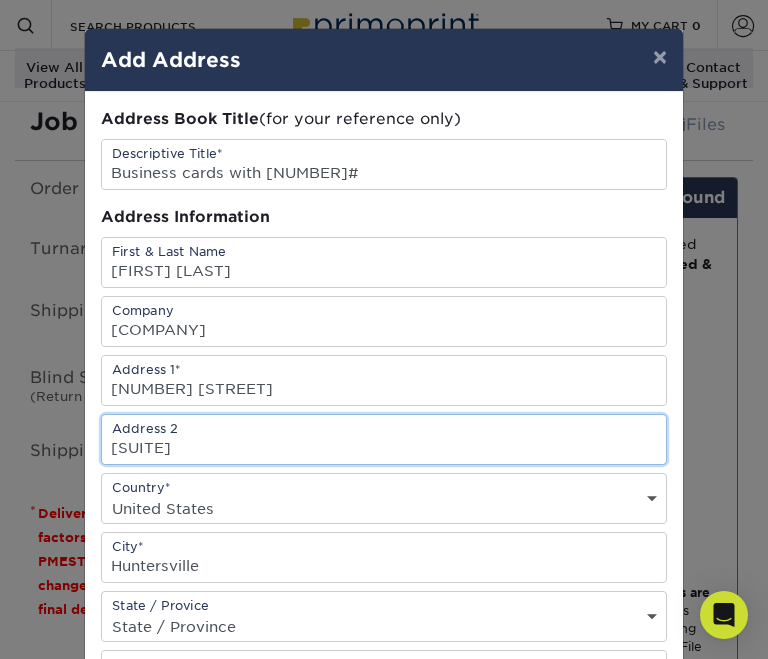 click on "[SUITE]" at bounding box center (384, 439) 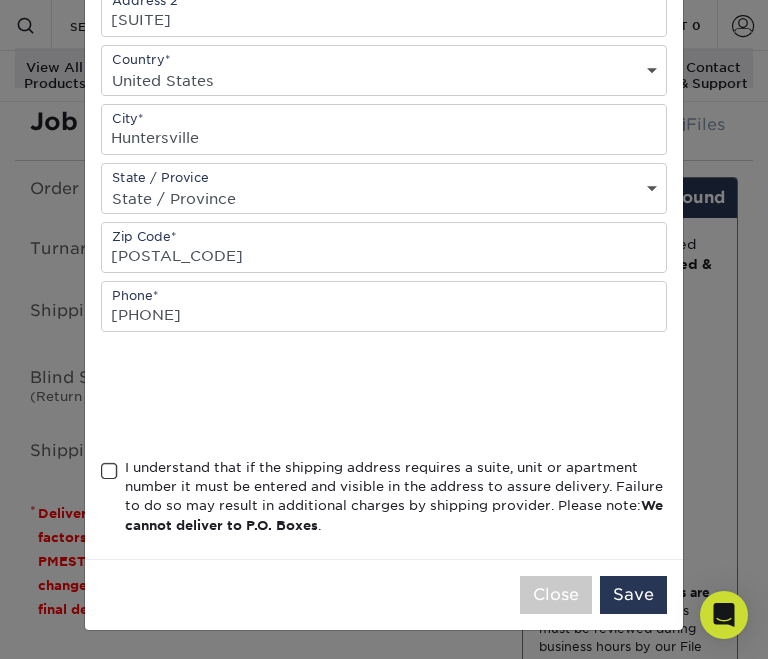 click at bounding box center [109, 471] 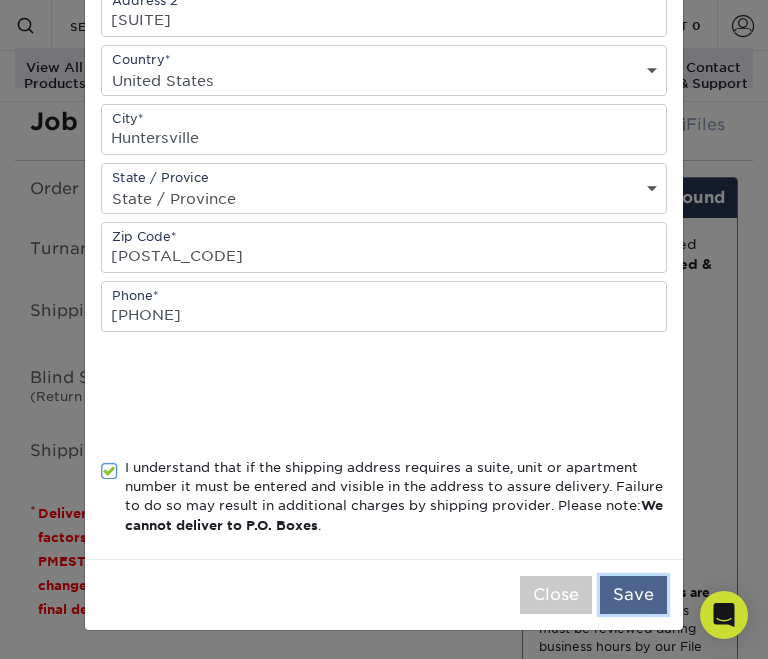 click on "Save" at bounding box center (633, 595) 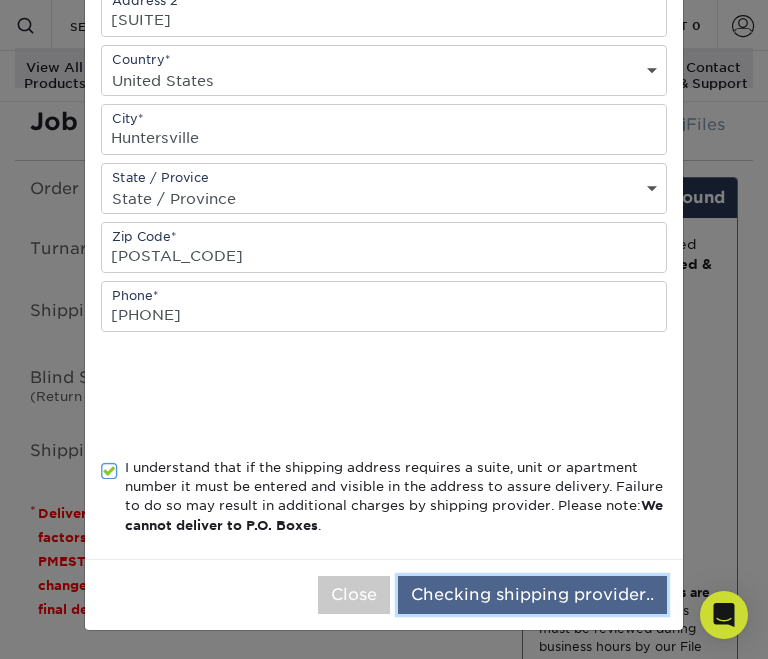 click on "Checking shipping provider.." at bounding box center (532, 595) 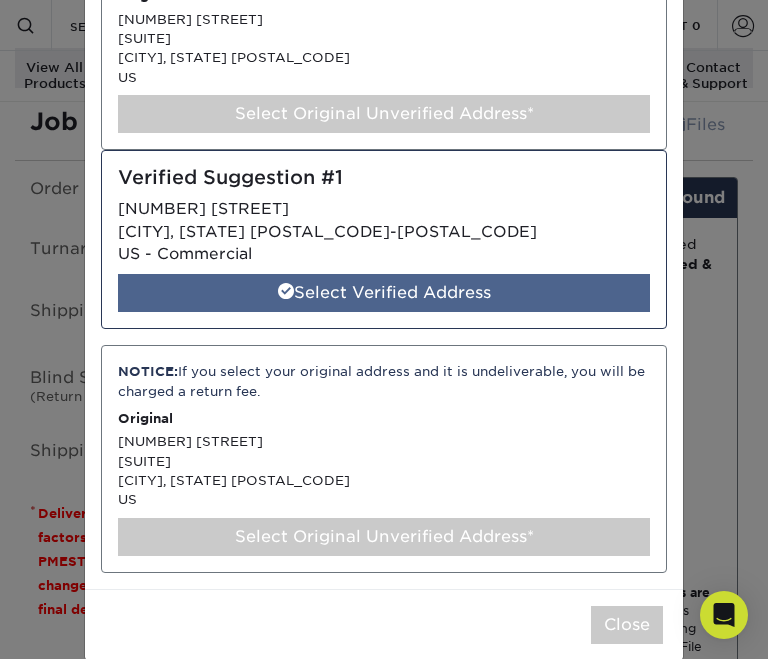 scroll, scrollTop: 483, scrollLeft: 0, axis: vertical 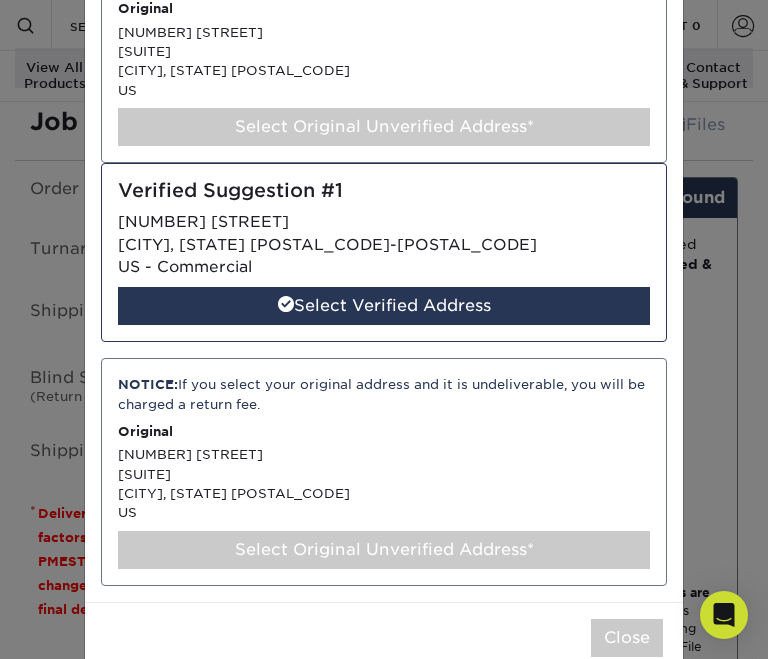 click on "Select Original Unverified Address*" at bounding box center (384, 550) 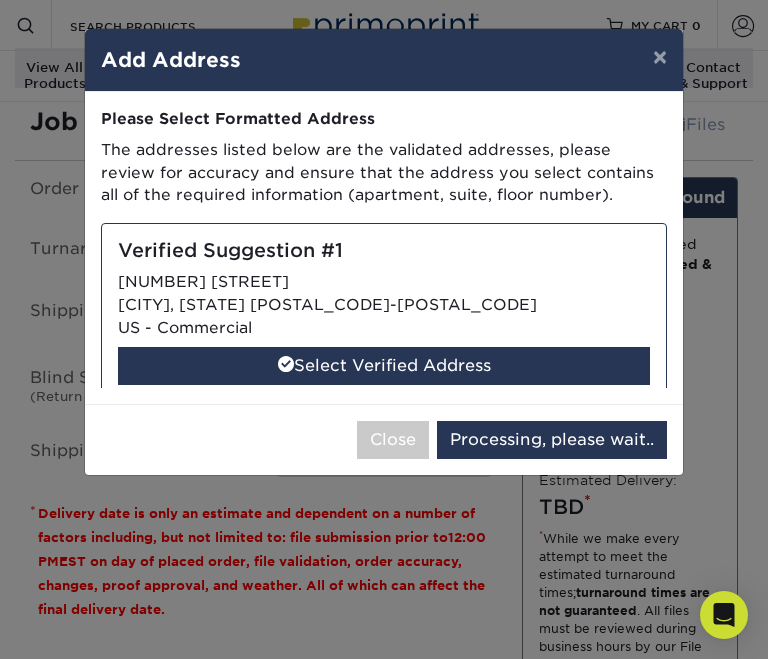 scroll, scrollTop: 0, scrollLeft: 0, axis: both 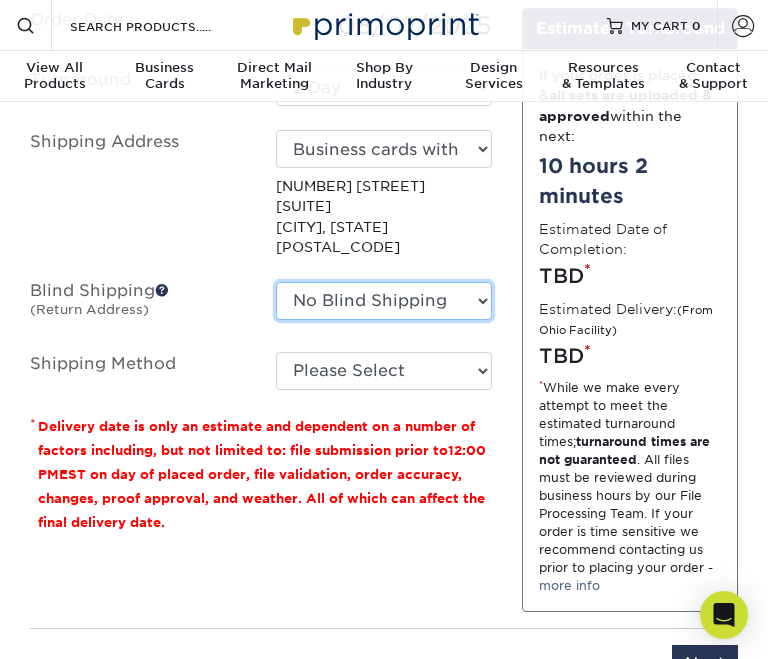 click on "No Blind Shipping
+ Add New Address" at bounding box center (384, 301) 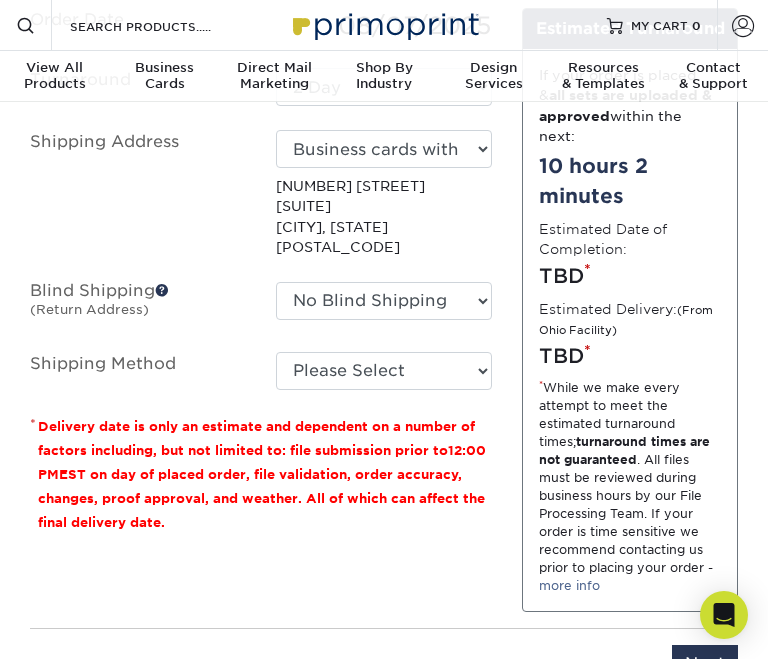 click at bounding box center (162, 290) 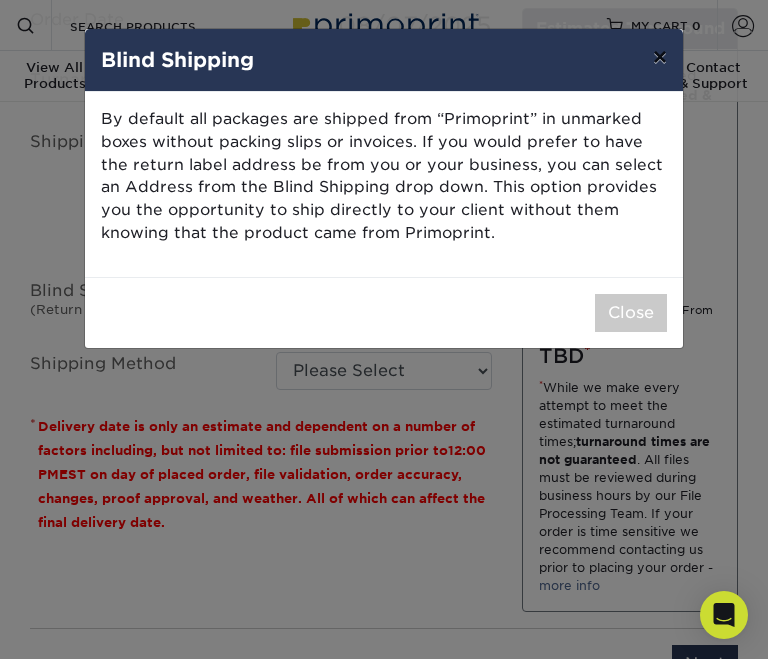 click on "×" at bounding box center (660, 57) 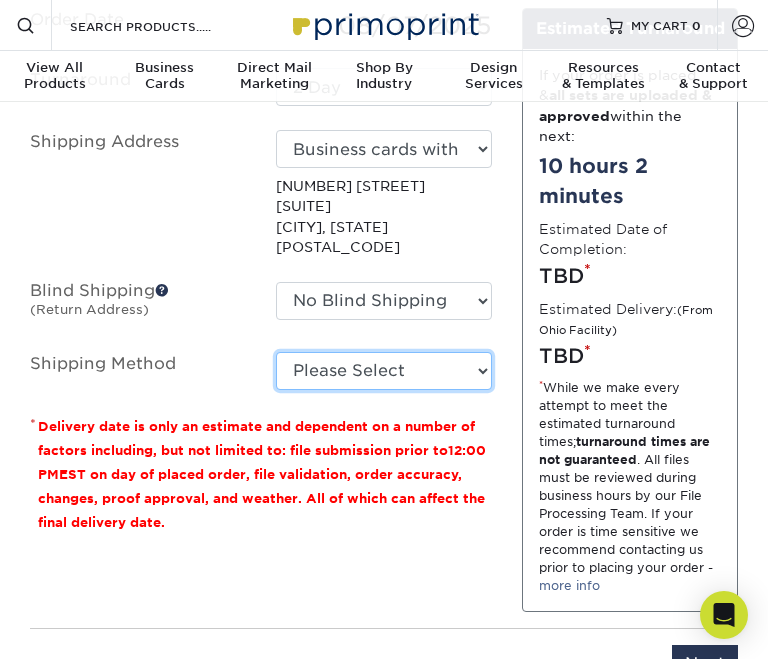 click on "Please Select Ground Shipping (+$7.84) 3 Day Shipping Service (+$15.39) 2 Day Air Shipping (+$15.86) Next Day Shipping by 5pm (+$21.77) Next Day Shipping by 12 noon (+$24.04) Next Day Air Early A.M. (+$135.50)" at bounding box center (384, 371) 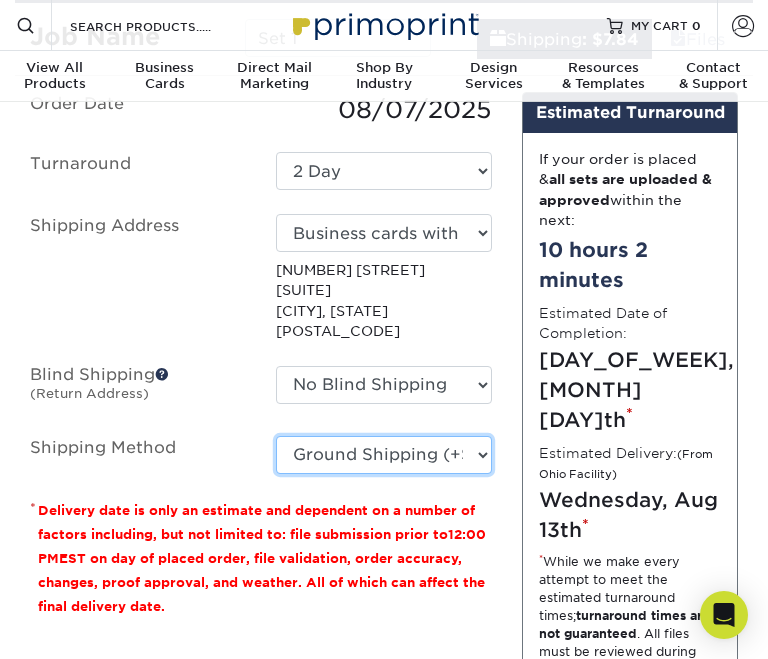 scroll, scrollTop: 1199, scrollLeft: 0, axis: vertical 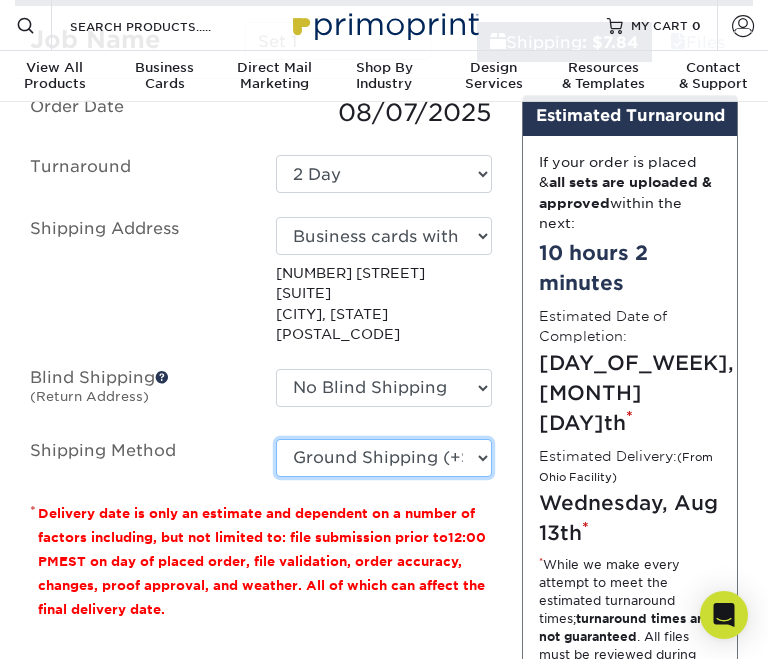 click on "Please Select Ground Shipping (+$7.84) 3 Day Shipping Service (+$15.39) 2 Day Air Shipping (+$15.86) Next Day Shipping by 5pm (+$21.77) Next Day Shipping by 12 noon (+$24.04) Next Day Air Early A.M. (+$135.50)" at bounding box center (384, 458) 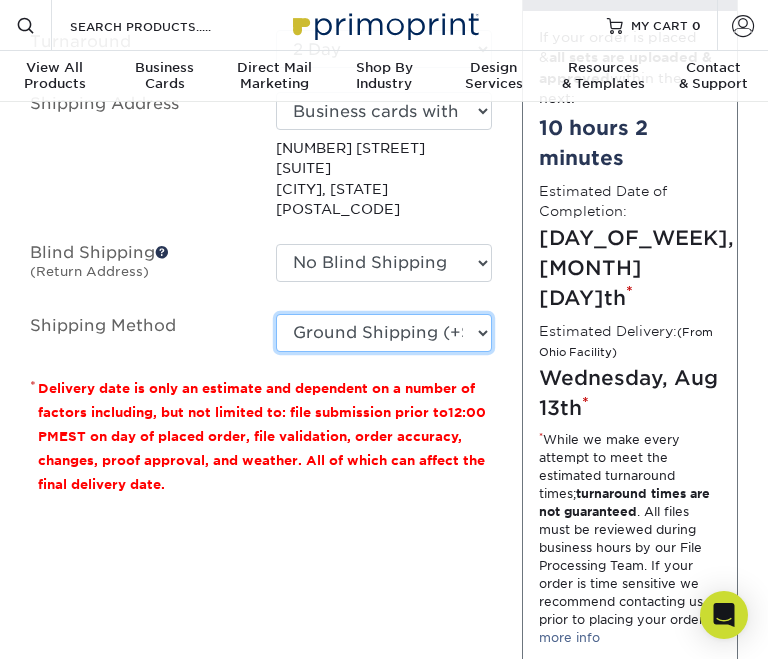 scroll, scrollTop: 1327, scrollLeft: 0, axis: vertical 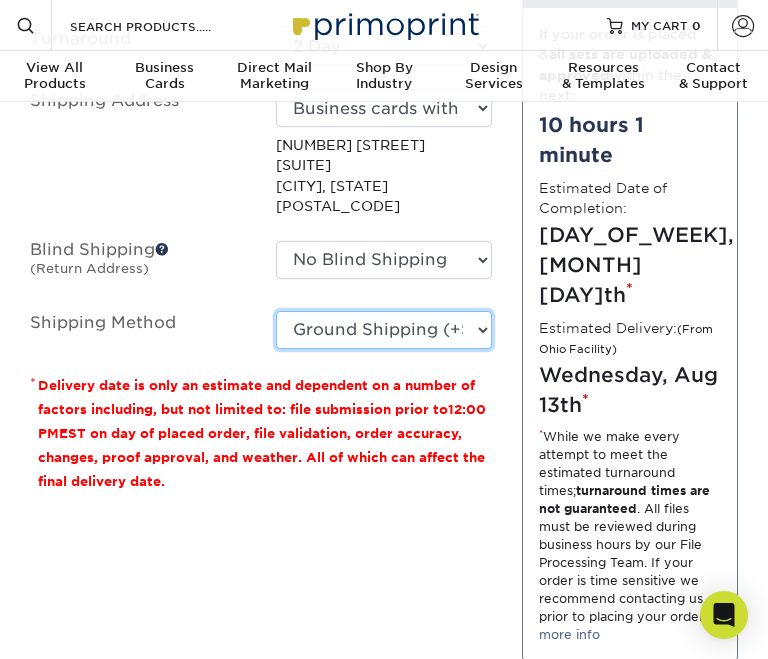 click on "Please Select Ground Shipping (+$7.84) 3 Day Shipping Service (+$15.39) 2 Day Air Shipping (+$15.86) Next Day Shipping by 5pm (+$21.77) Next Day Shipping by 12 noon (+$24.04) Next Day Air Early A.M. (+$135.50)" at bounding box center [384, 330] 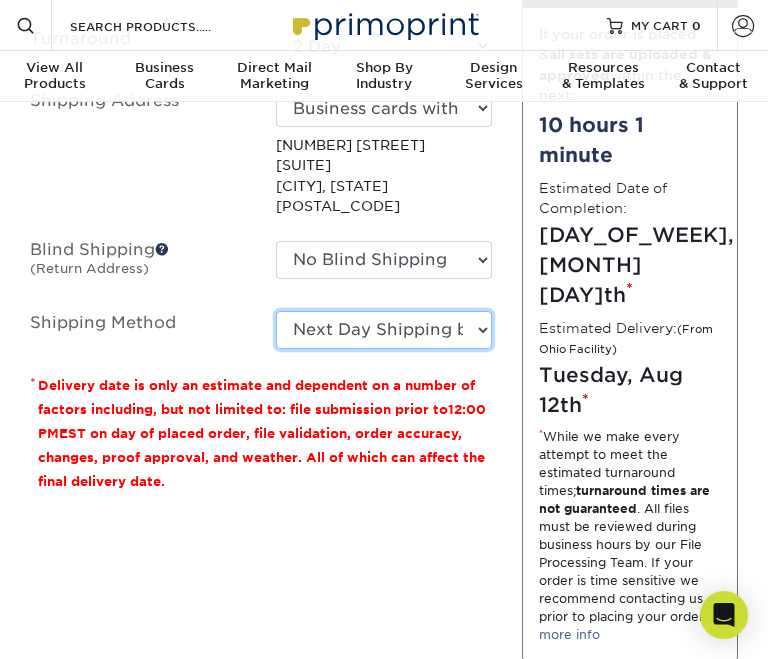 click on "Please Select Ground Shipping (+$7.84) 3 Day Shipping Service (+$15.39) 2 Day Air Shipping (+$15.86) Next Day Shipping by 5pm (+$21.77) Next Day Shipping by 12 noon (+$24.04) Next Day Air Early A.M. (+$135.50)" at bounding box center [384, 330] 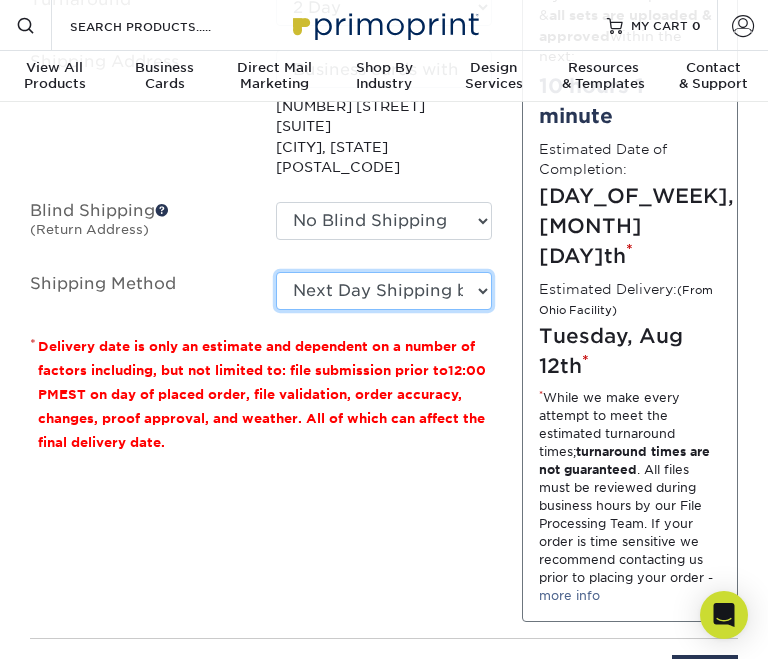 click on "Please Select Ground Shipping (+$7.84) 3 Day Shipping Service (+$15.39) 2 Day Air Shipping (+$15.86) Next Day Shipping by 5pm (+$21.77) Next Day Shipping by 12 noon (+$24.04) Next Day Air Early A.M. (+$135.50)" at bounding box center [384, 291] 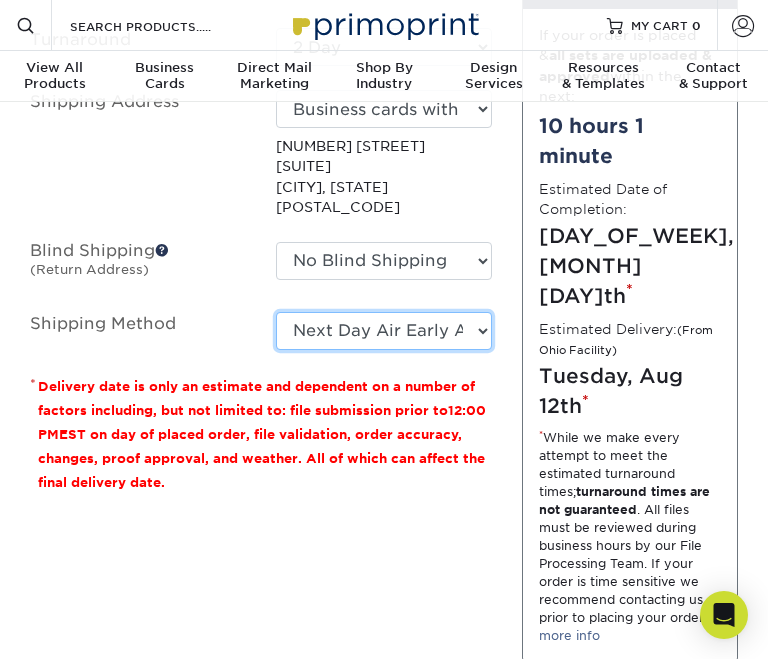 click on "Please Select Ground Shipping (+$7.84) 3 Day Shipping Service (+$15.39) 2 Day Air Shipping (+$15.86) Next Day Shipping by 5pm (+$21.77) Next Day Shipping by 12 noon (+$24.04) Next Day Air Early A.M. (+$135.50)" at bounding box center (384, 331) 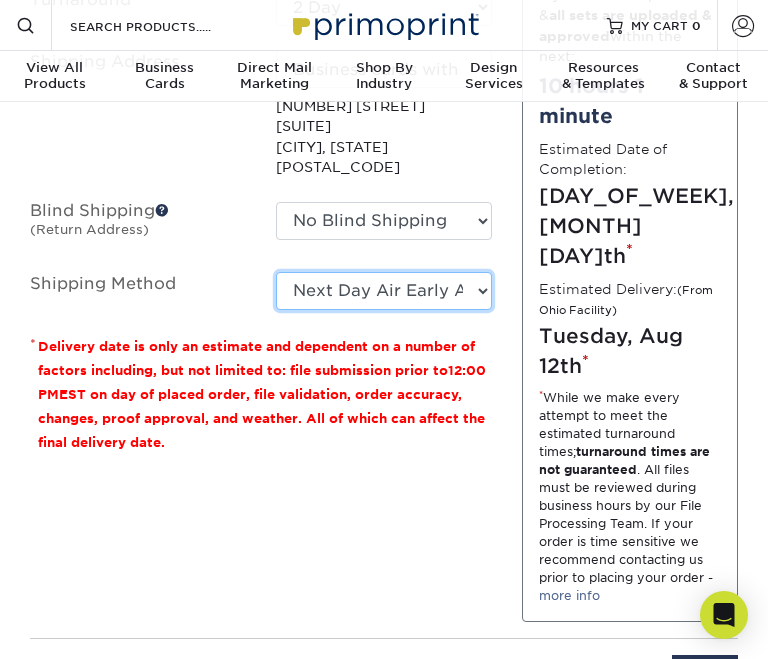 click on "Please Select Ground Shipping (+$7.84) 3 Day Shipping Service (+$15.39) 2 Day Air Shipping (+$15.86) Next Day Shipping by 5pm (+$21.77) Next Day Shipping by 12 noon (+$24.04) Next Day Air Early A.M. (+$135.50)" at bounding box center [384, 291] 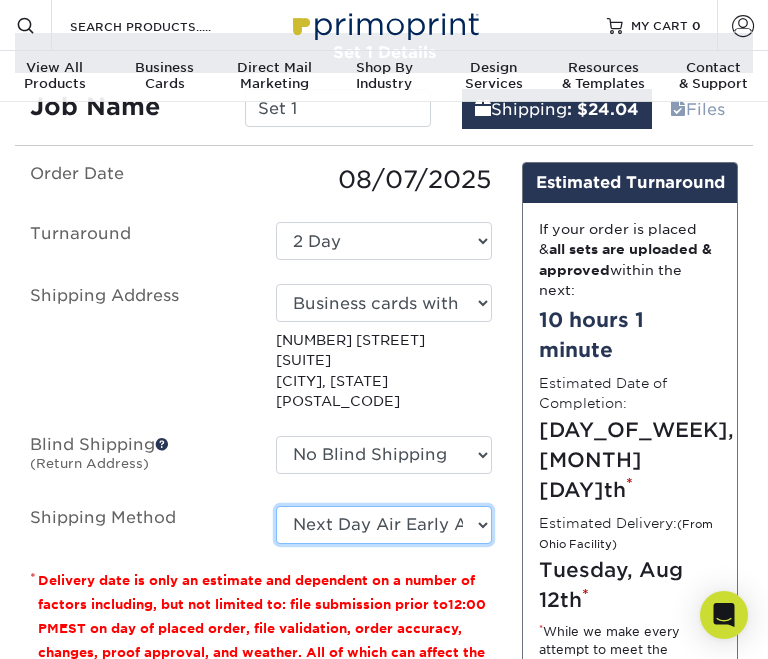 scroll, scrollTop: 1124, scrollLeft: 0, axis: vertical 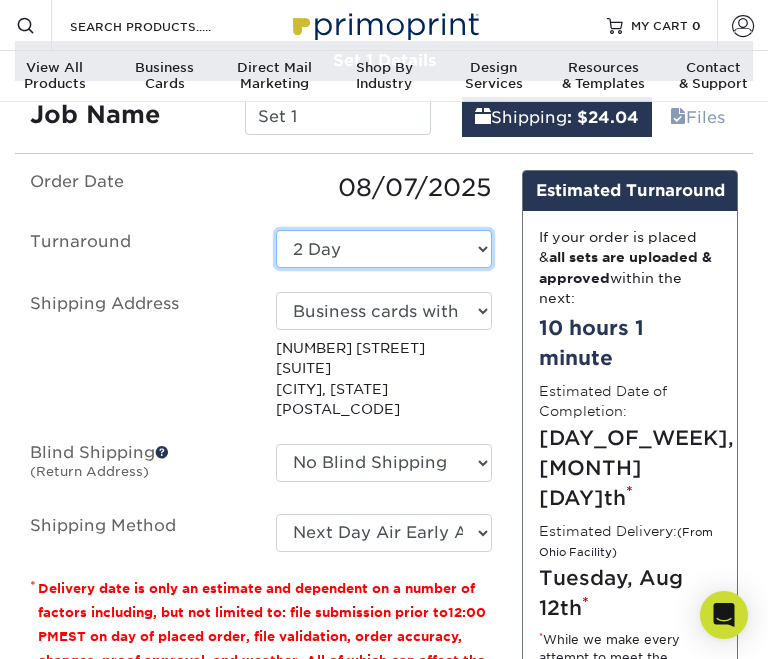 click on "Select One 2-4 Business Days 2 Day Next Business Day" at bounding box center (384, 249) 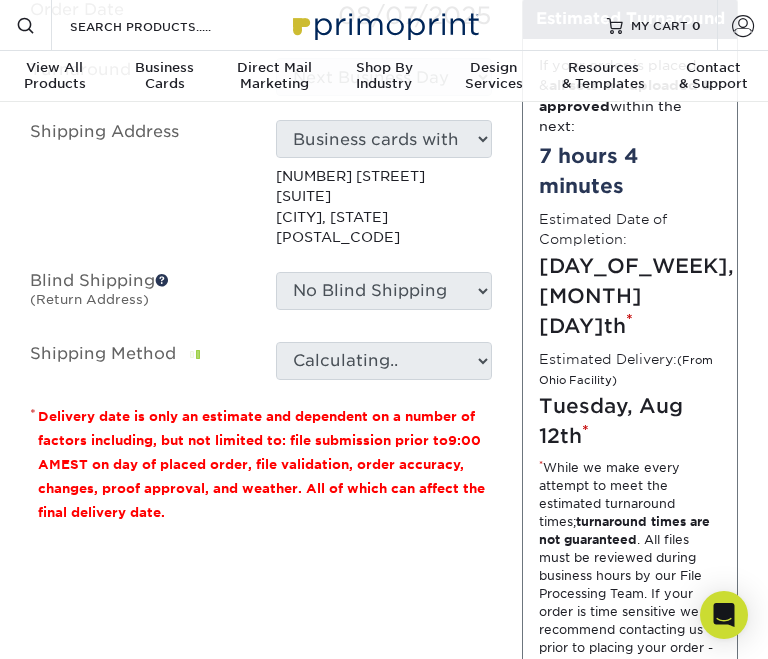 scroll, scrollTop: 1295, scrollLeft: 0, axis: vertical 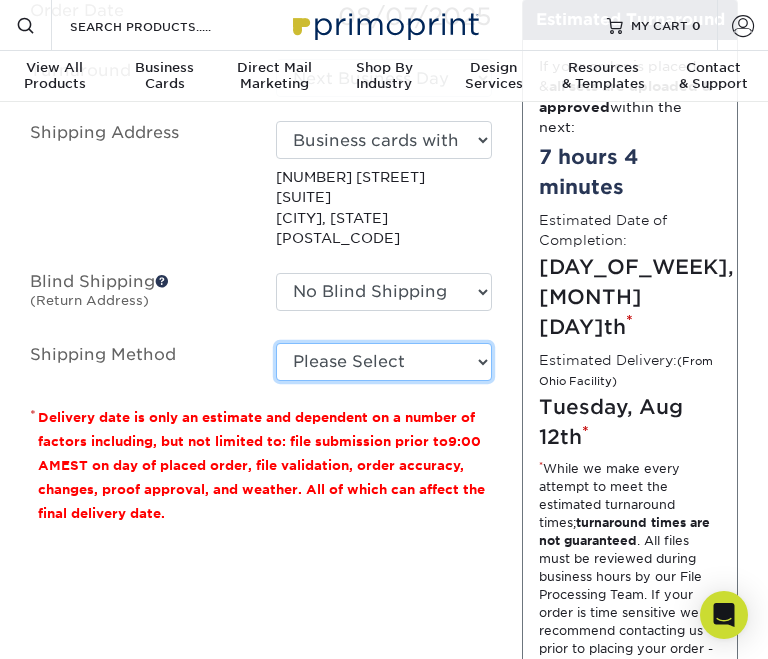 click on "Please Select Ground Shipping (+$7.84) 3 Day Shipping Service (+$15.39) 2 Day Air Shipping (+$15.86) Next Day Shipping by 5pm (+$21.77) Next Day Shipping by 12 noon (+$24.04) Next Day Air Early A.M. (+$135.50)" at bounding box center [384, 362] 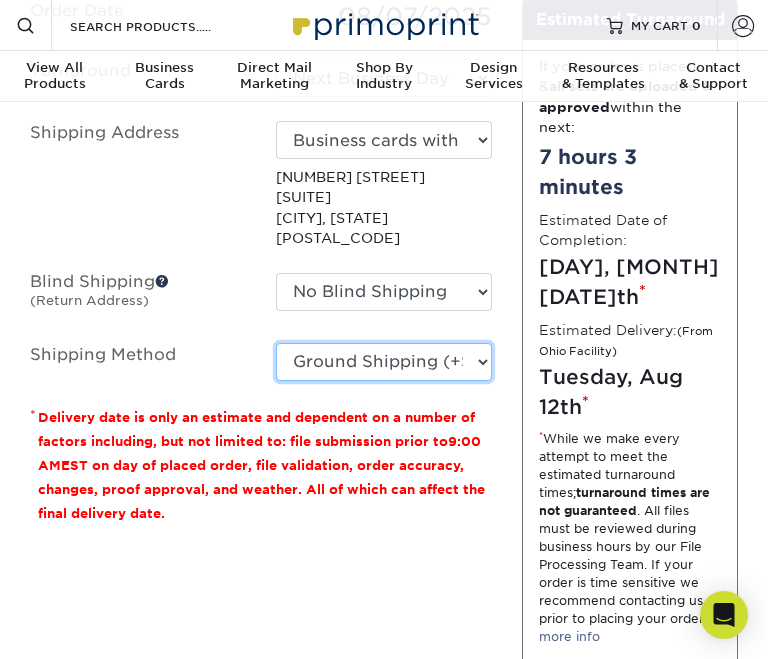 click on "Please Select Ground Shipping (+$7.84) 3 Day Shipping Service (+$15.39) 2 Day Air Shipping (+$15.86) Next Day Shipping by 5pm (+$21.77) Next Day Shipping by 12 noon (+$24.04) Next Day Air Early A.M. (+$135.50)" at bounding box center [384, 362] 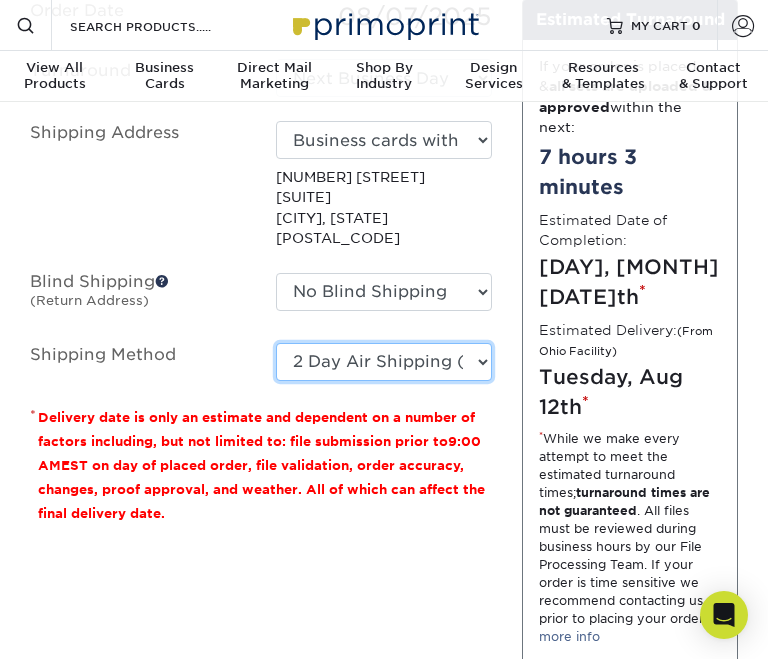 click on "Please Select Ground Shipping (+$7.84) 3 Day Shipping Service (+$15.39) 2 Day Air Shipping (+$15.86) Next Day Shipping by 5pm (+$21.77) Next Day Shipping by 12 noon (+$24.04) Next Day Air Early A.M. (+$135.50)" at bounding box center (384, 362) 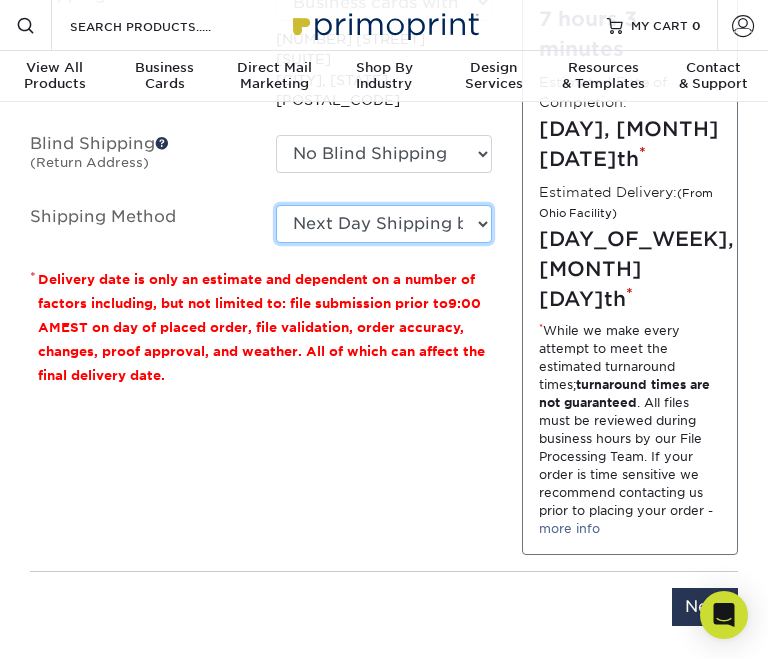 scroll, scrollTop: 1442, scrollLeft: 0, axis: vertical 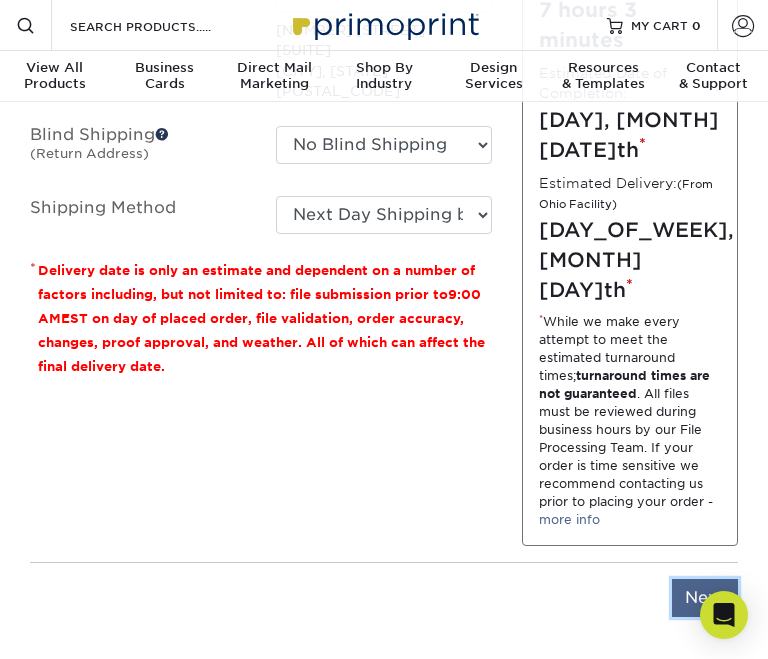 click on "Next" at bounding box center (705, 598) 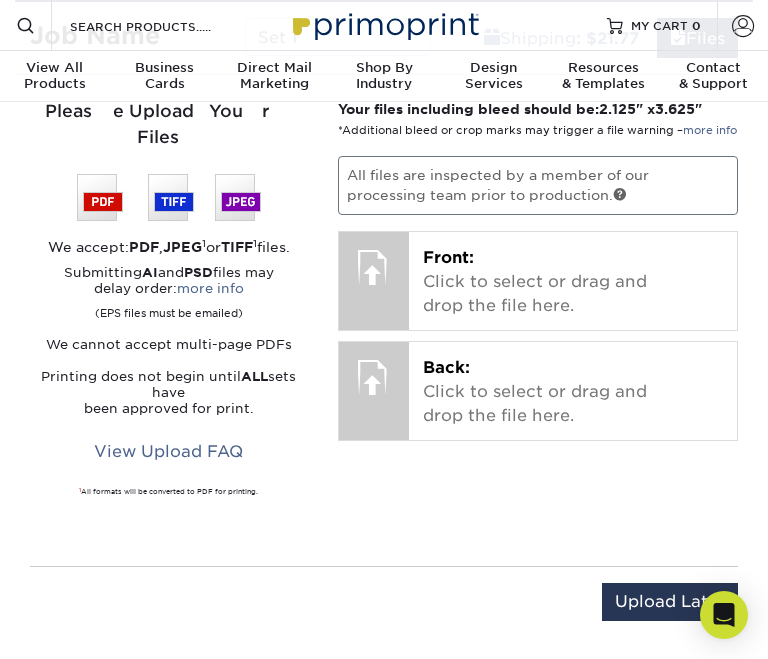 scroll, scrollTop: 1216, scrollLeft: 0, axis: vertical 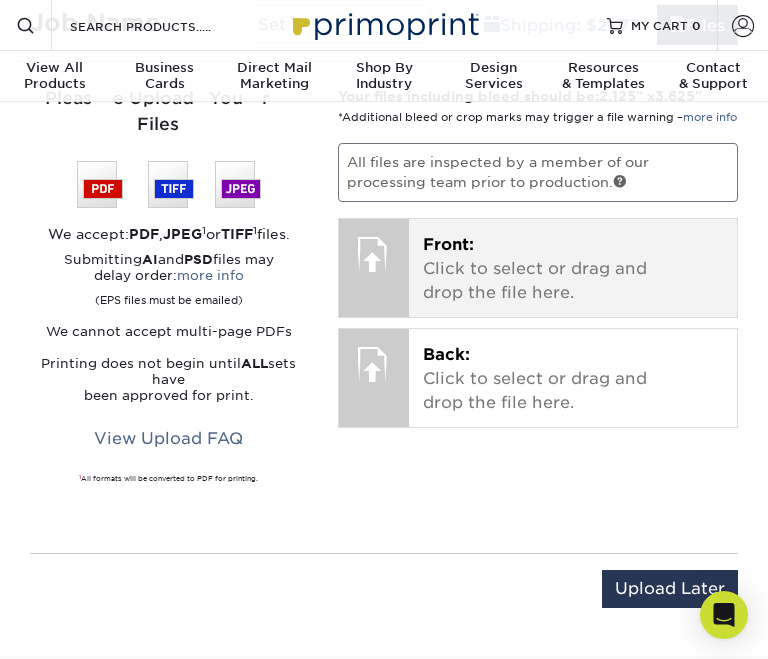 click on "Front: Click to select or drag and drop the file here." at bounding box center (573, 269) 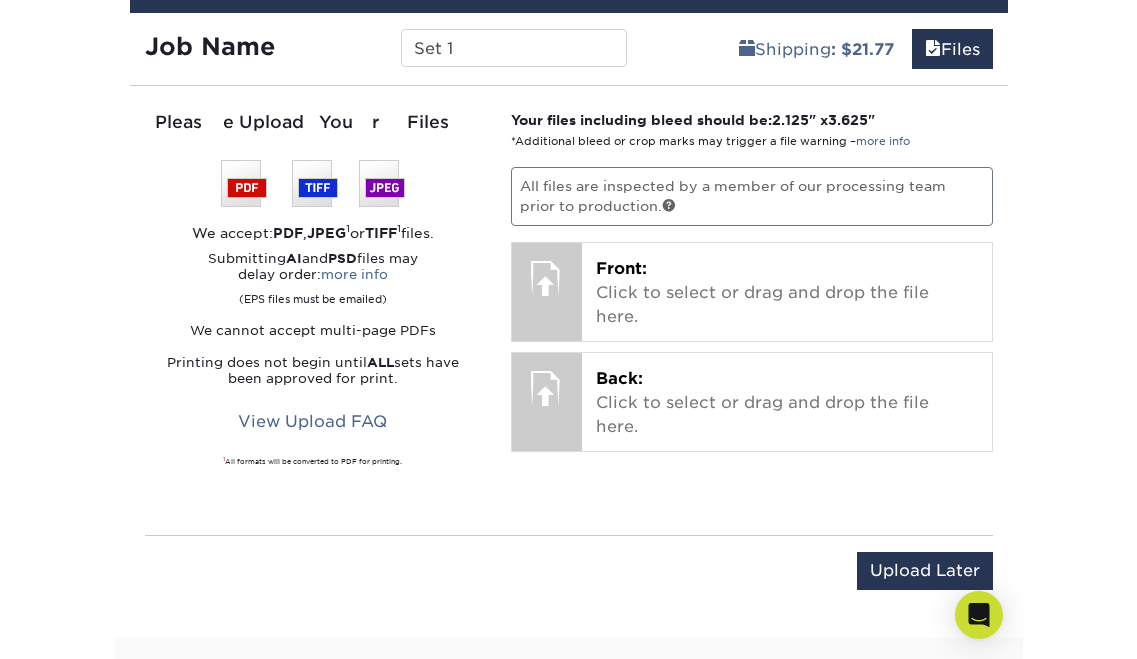 scroll, scrollTop: 1218, scrollLeft: 0, axis: vertical 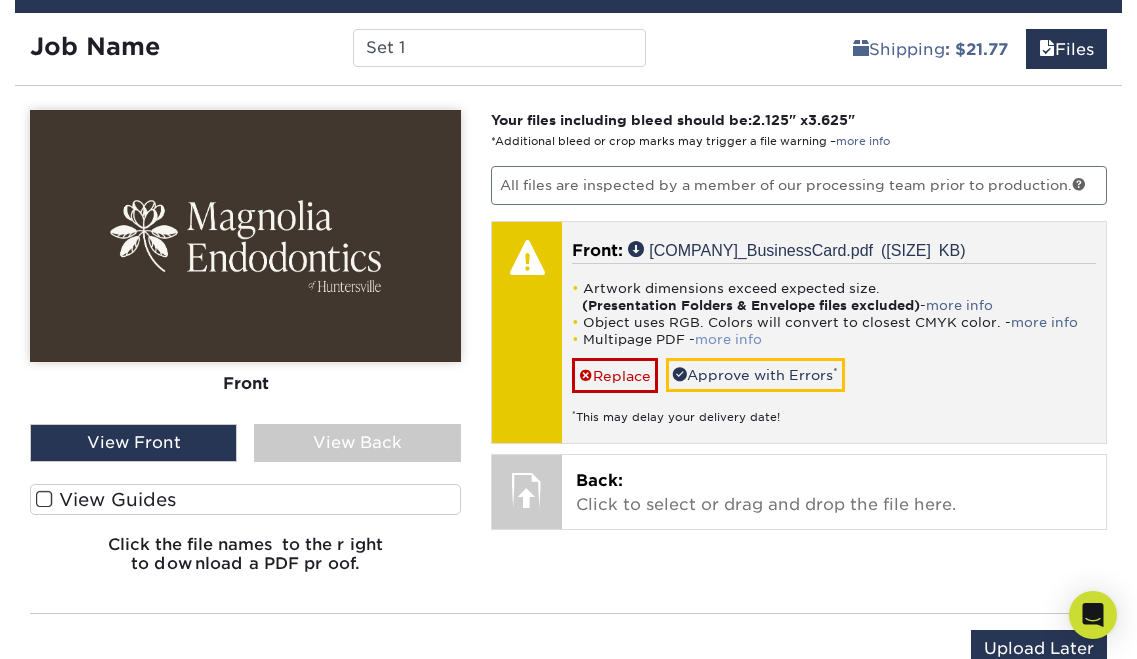click on "more info" at bounding box center (728, 339) 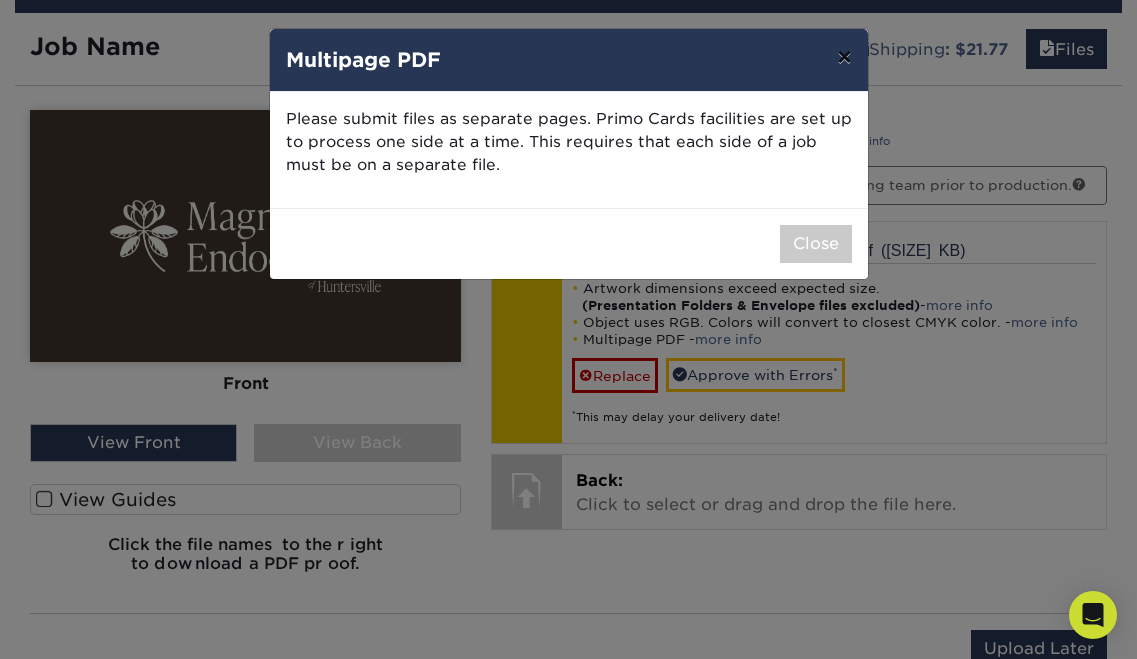 click on "×" at bounding box center (844, 57) 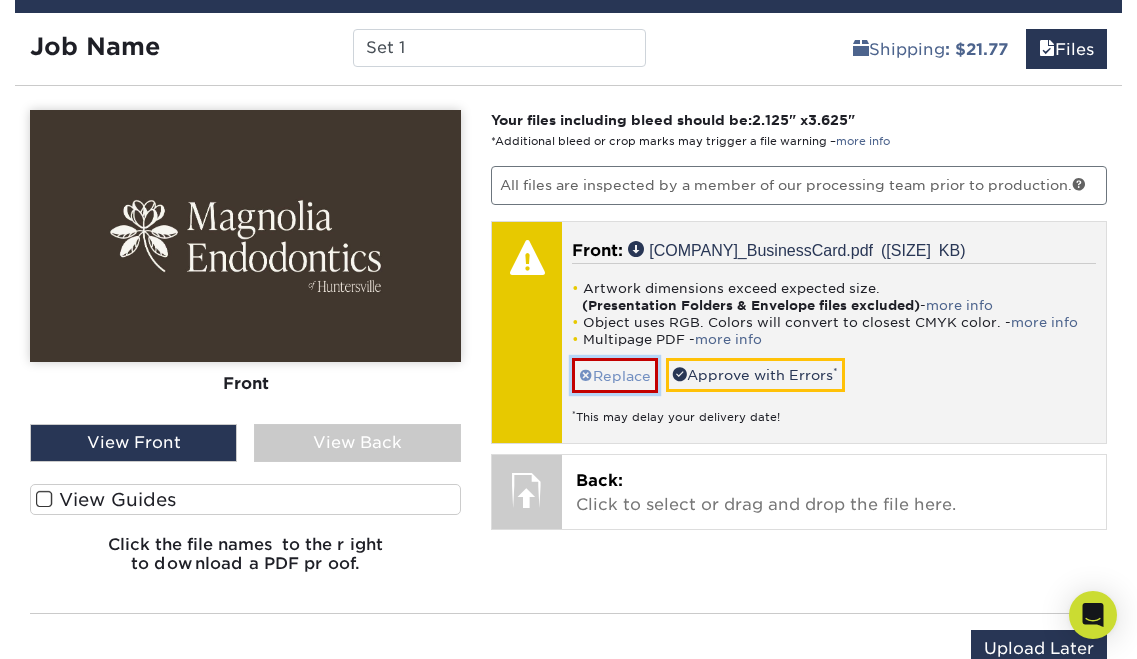 click at bounding box center [586, 376] 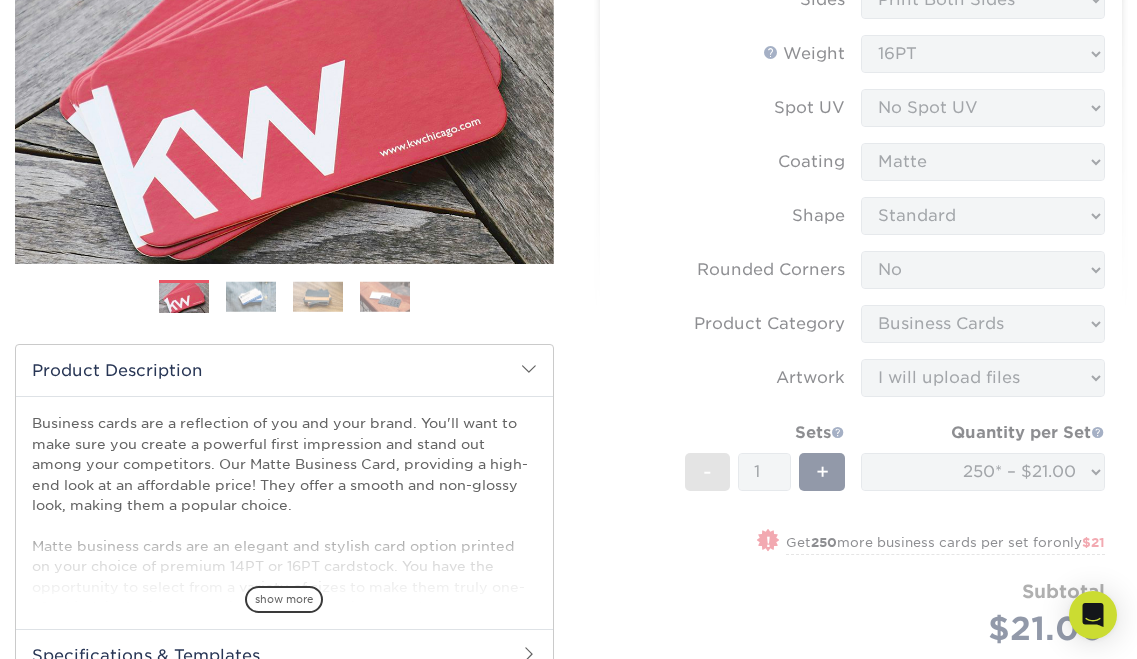 scroll, scrollTop: 0, scrollLeft: 0, axis: both 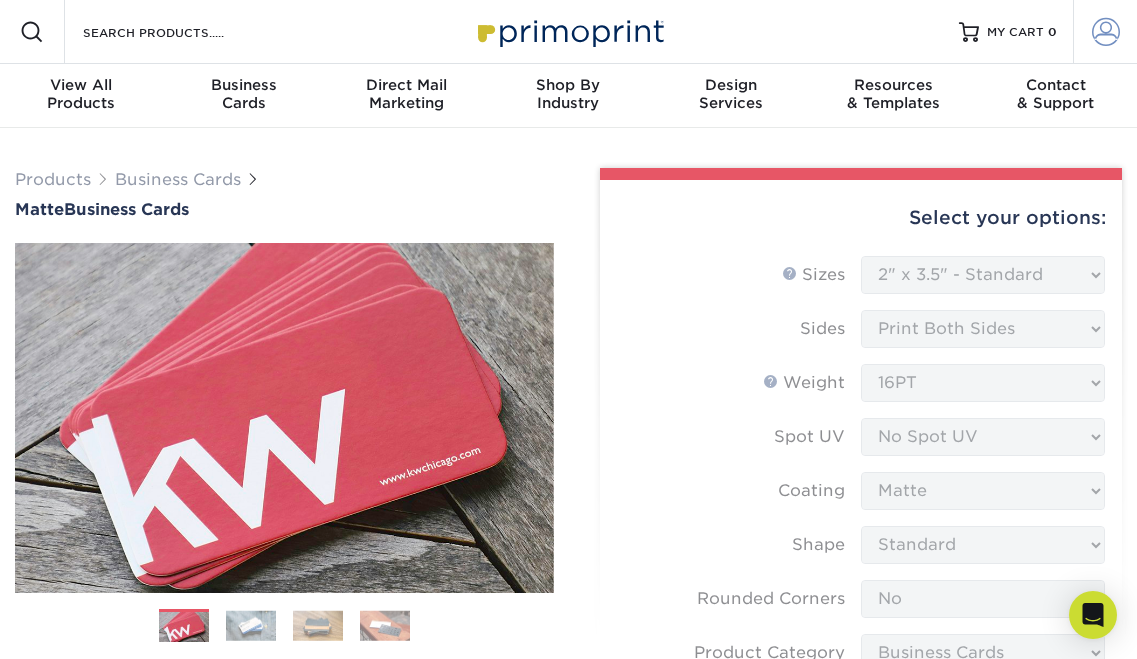 click at bounding box center (1106, 32) 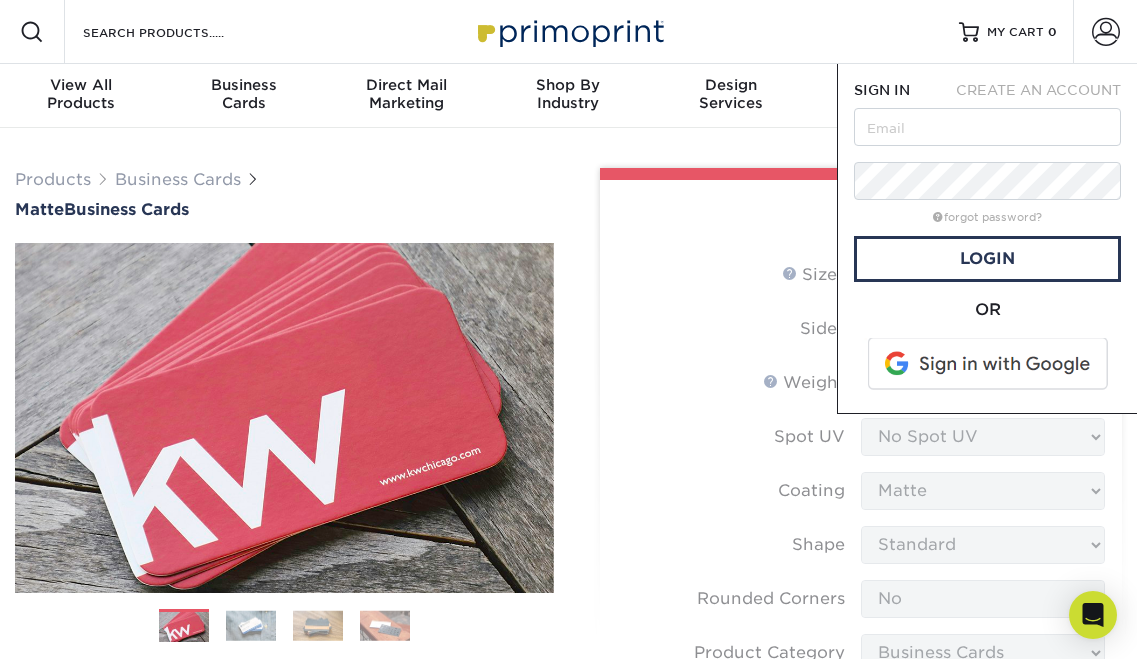 click on "CREATE AN ACCOUNT" at bounding box center (1038, 90) 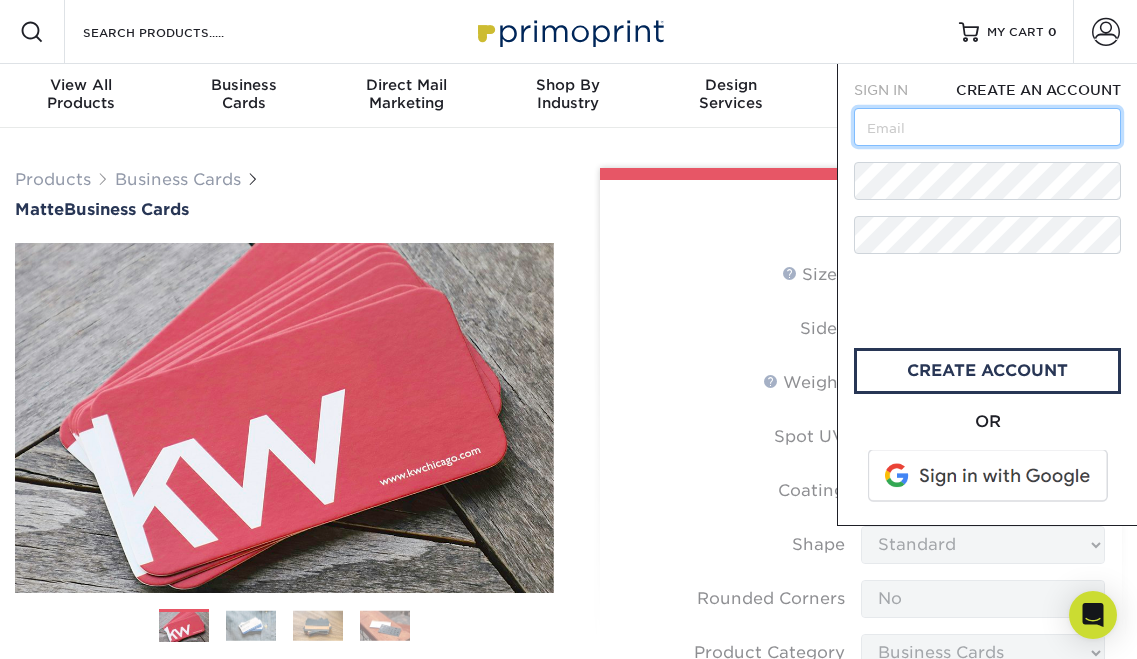 click at bounding box center (987, 127) 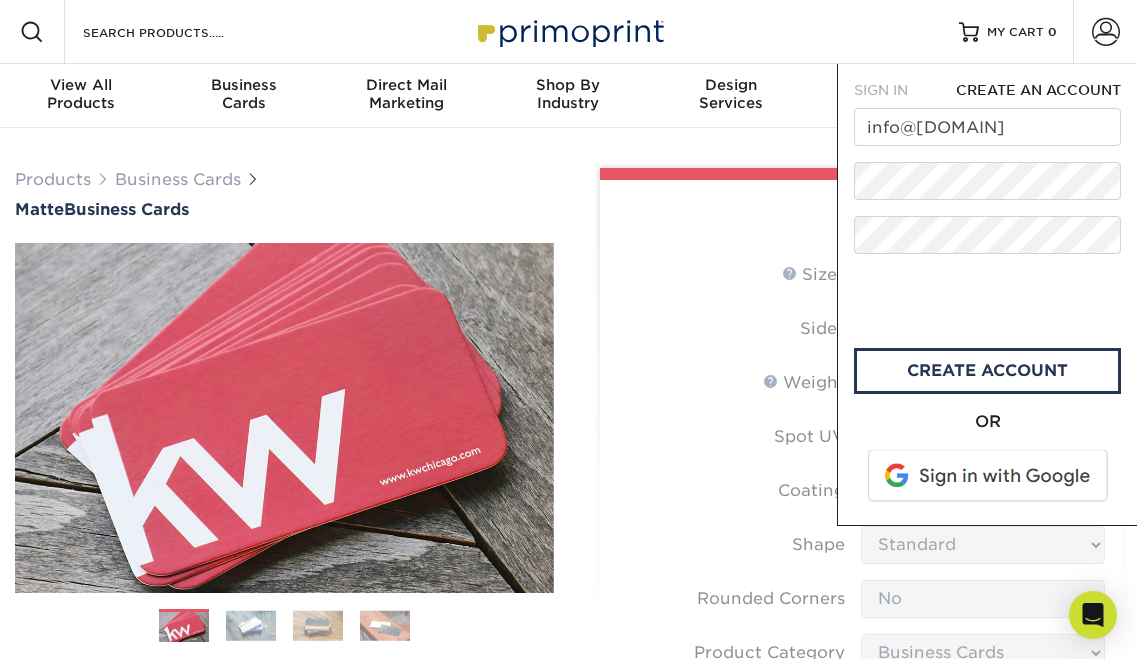 click at bounding box center (1103, 181) 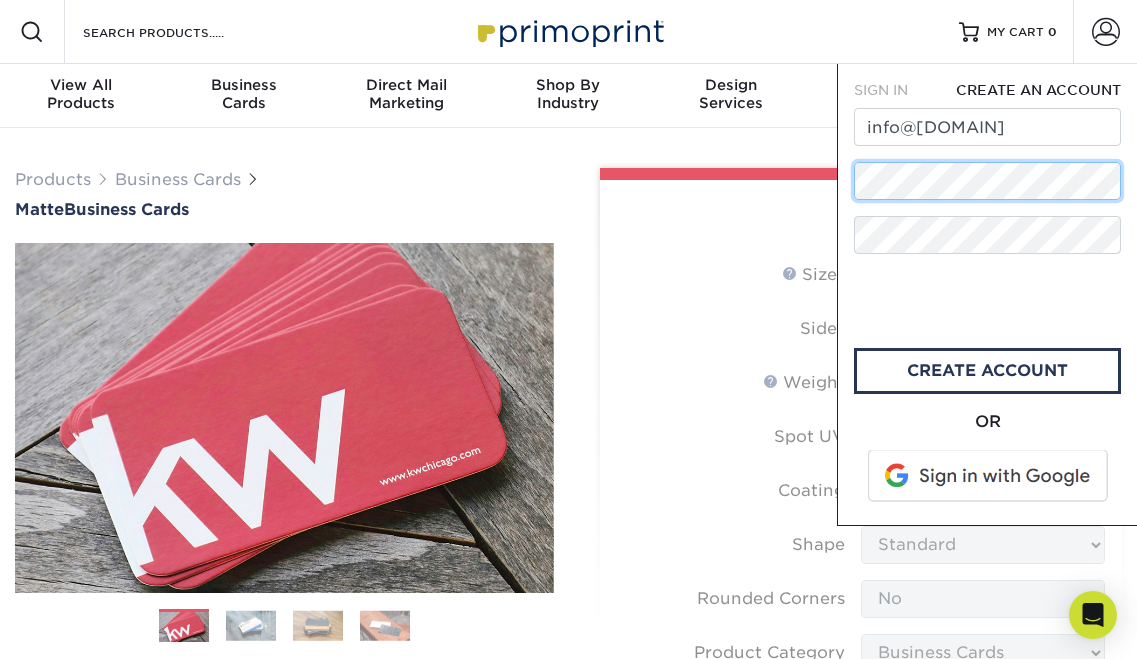 click on "Resources Menu
Search Products
Account
SIGN IN
CREATE AN ACCOUNT
forgot password?
All fields are required.
Login" at bounding box center [568, 1260] 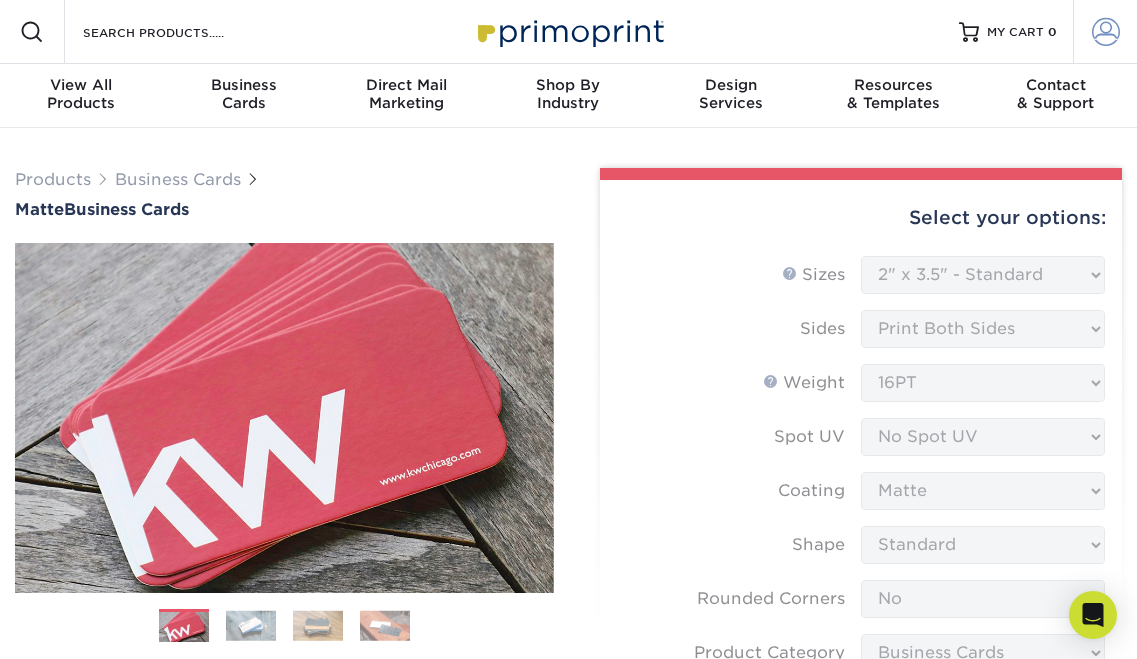 click at bounding box center [1106, 32] 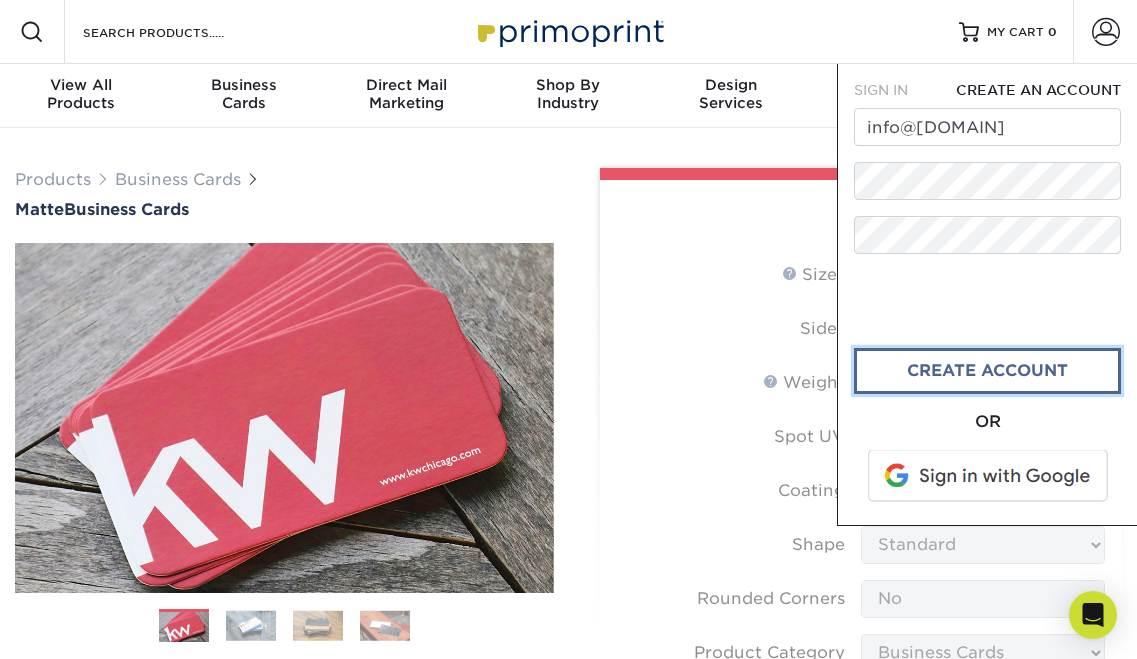 click on "create account" at bounding box center [987, 371] 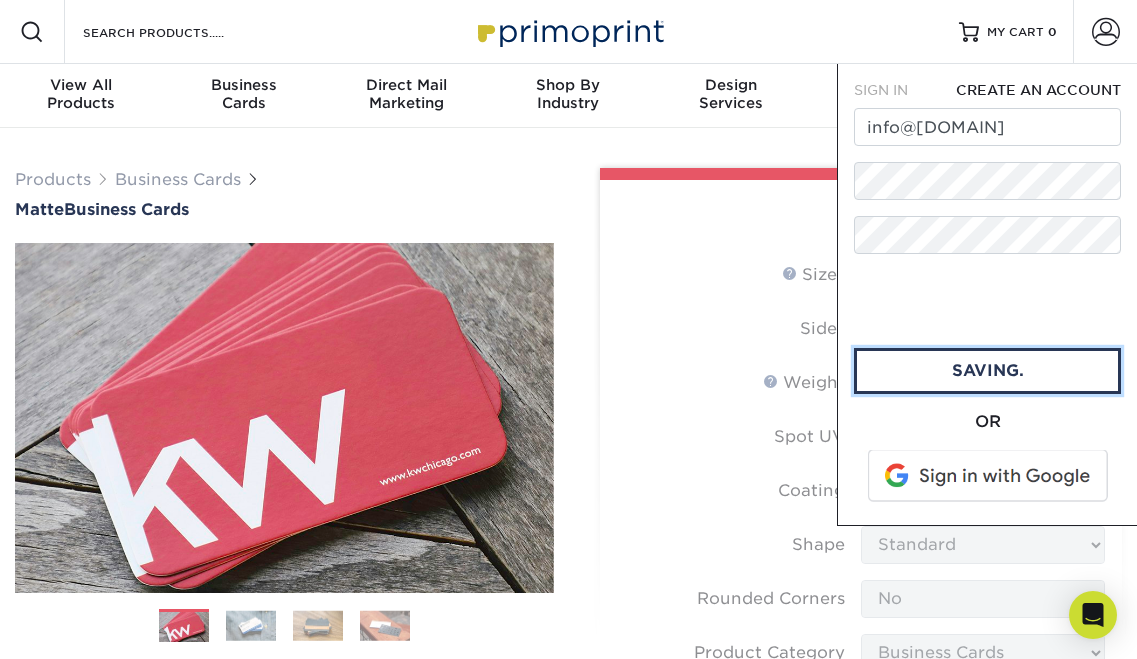 type 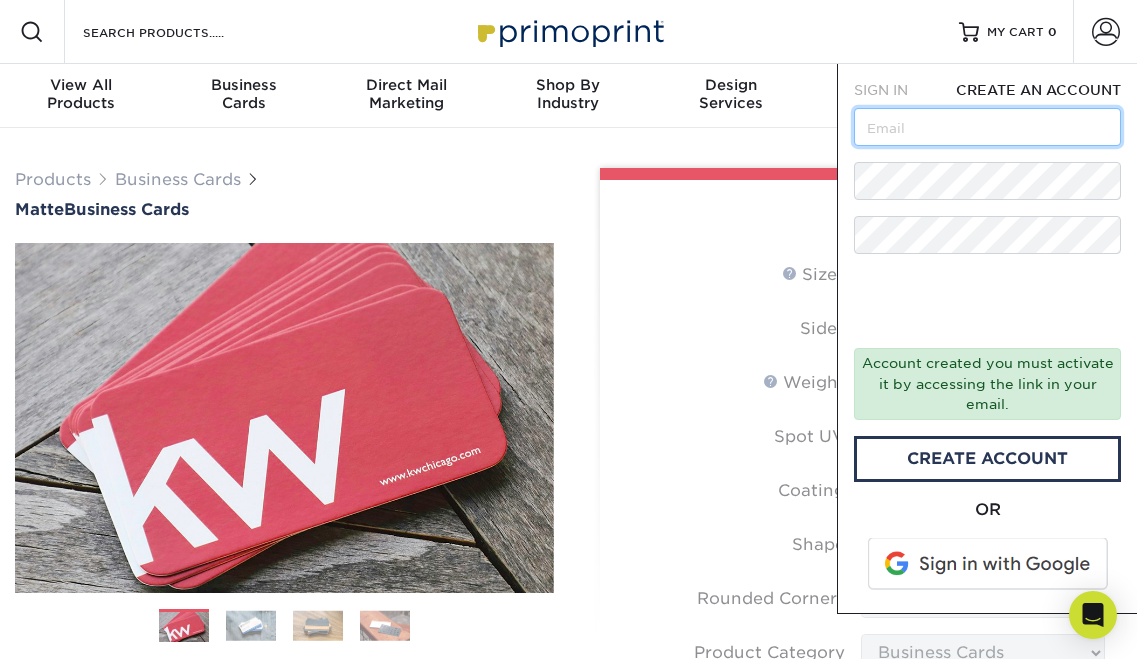 click at bounding box center (987, 127) 